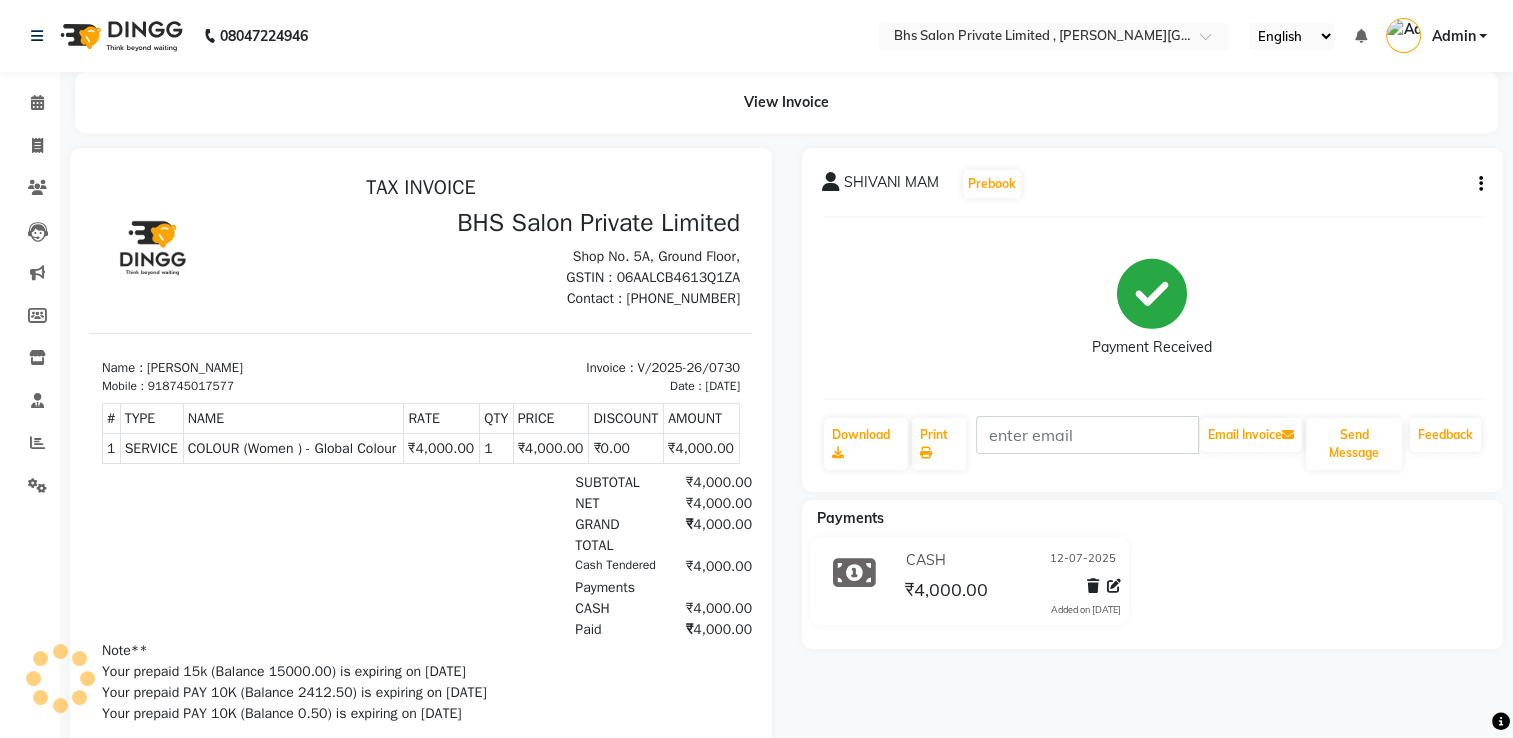 scroll, scrollTop: 0, scrollLeft: 0, axis: both 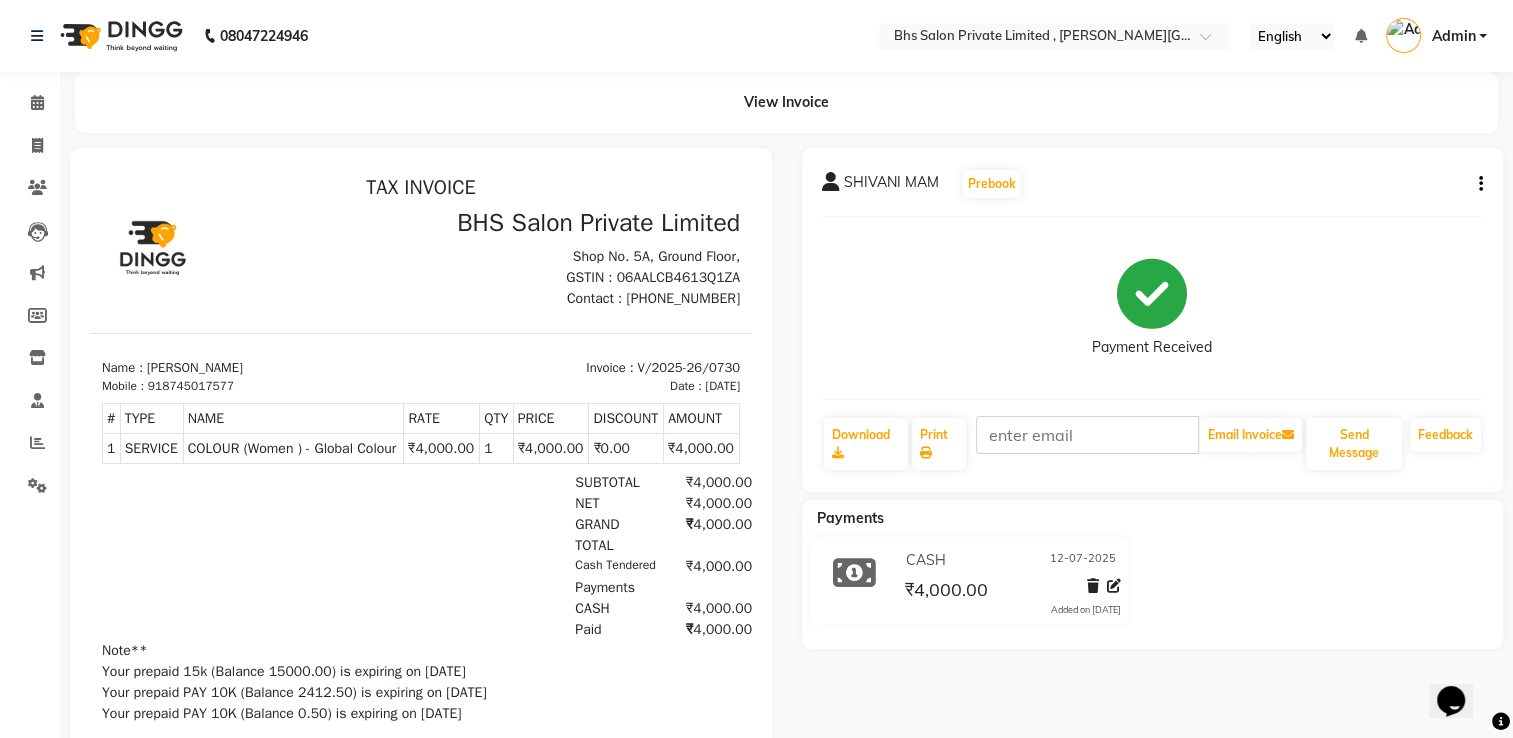 click 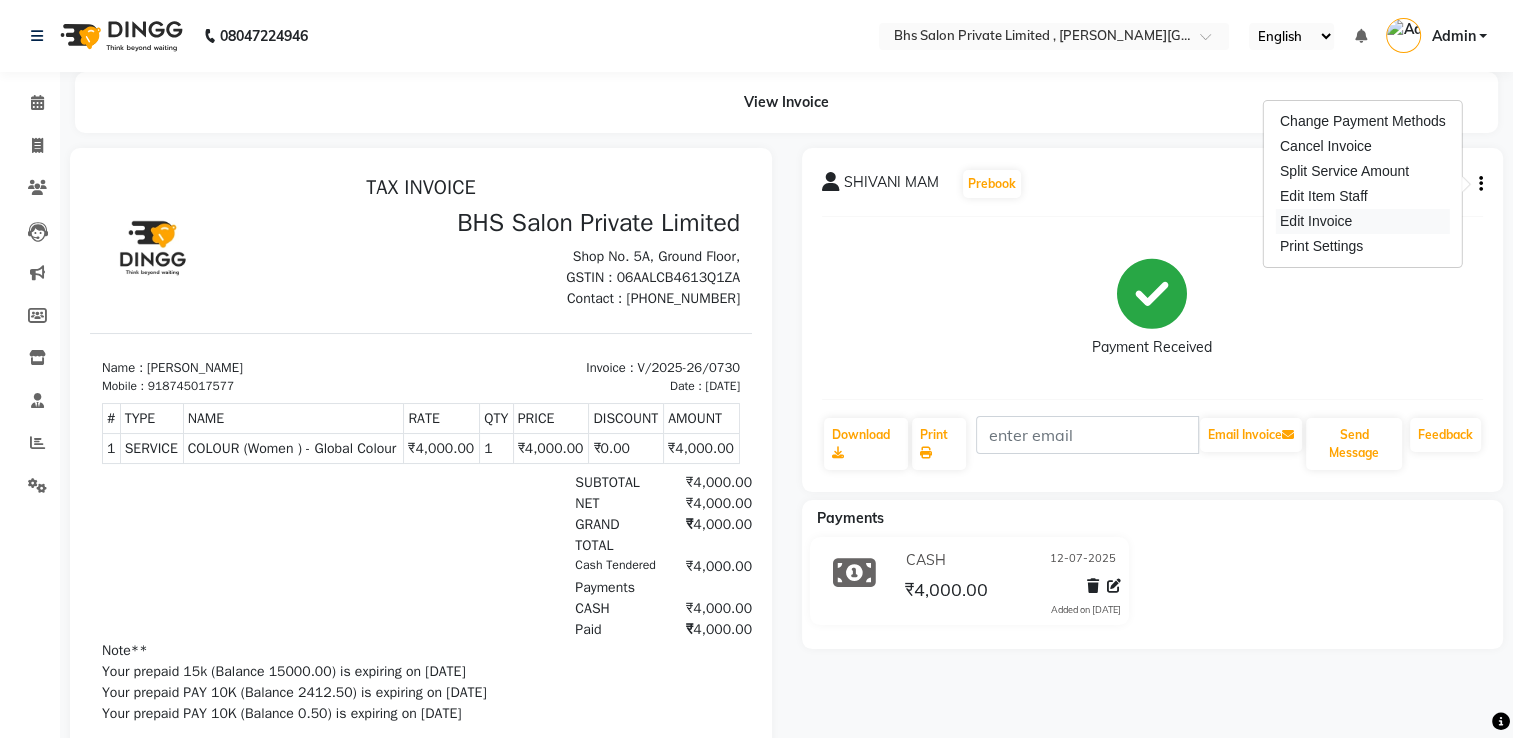 click on "Edit Invoice" at bounding box center [1363, 221] 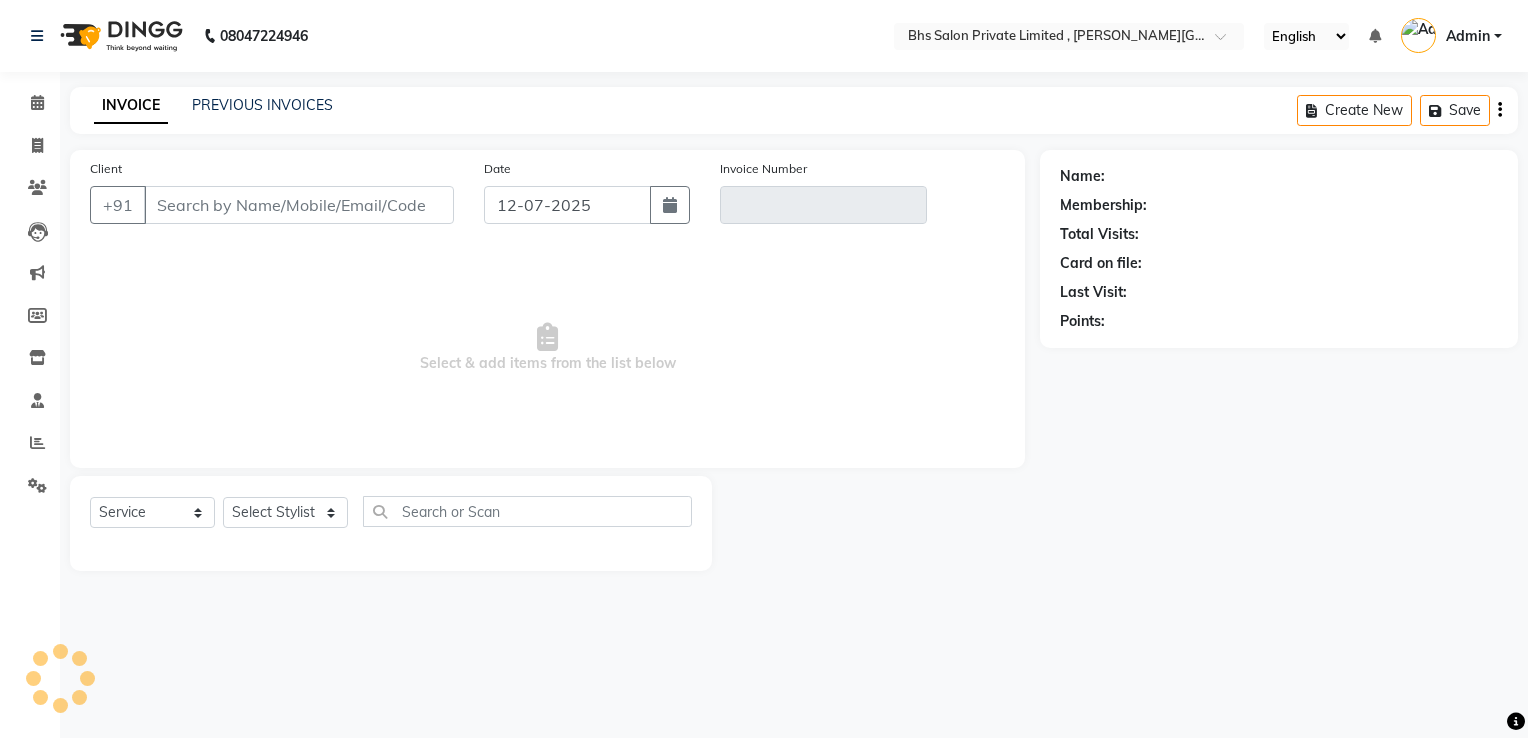 type on "8745017577" 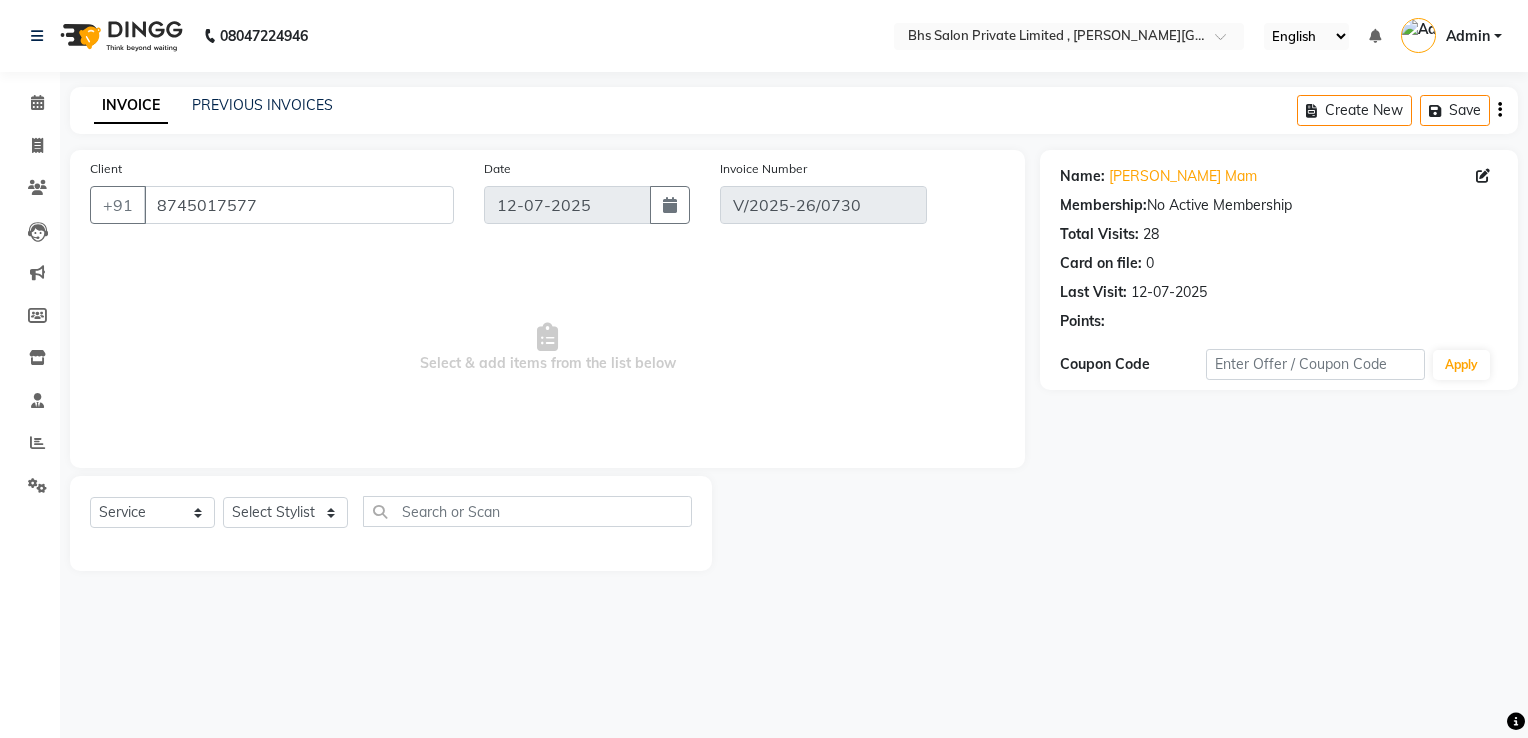 select on "select" 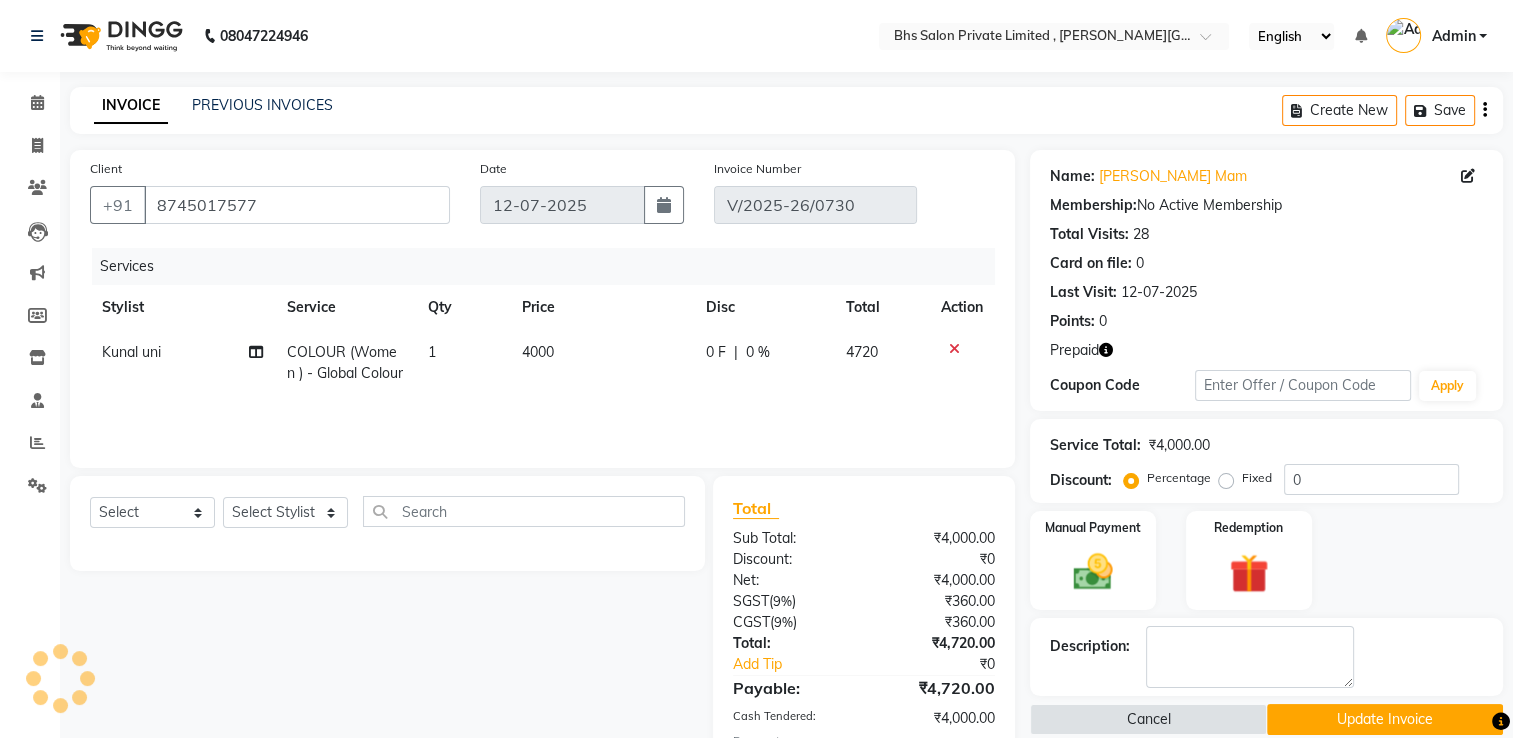 click on "4000" 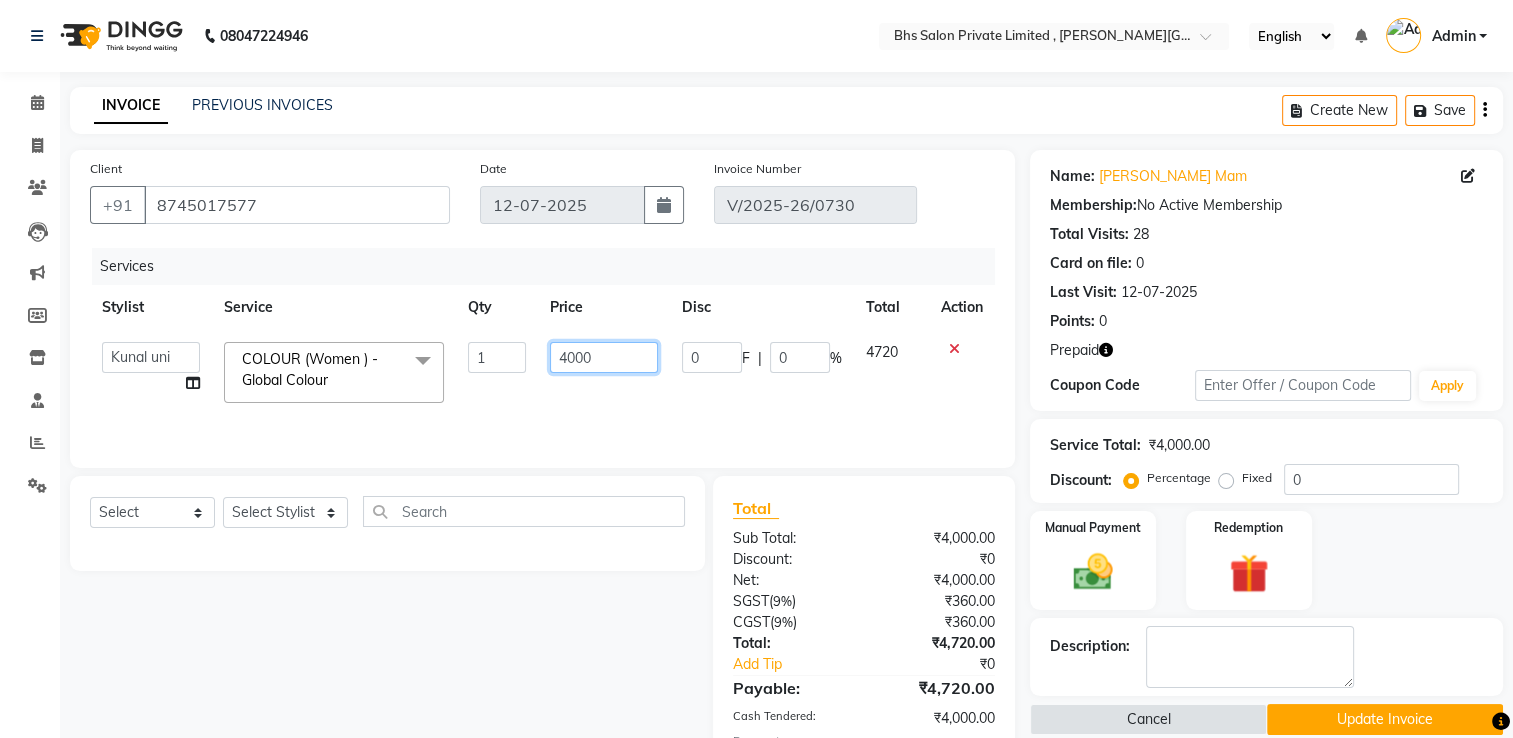 drag, startPoint x: 633, startPoint y: 354, endPoint x: 396, endPoint y: 366, distance: 237.3036 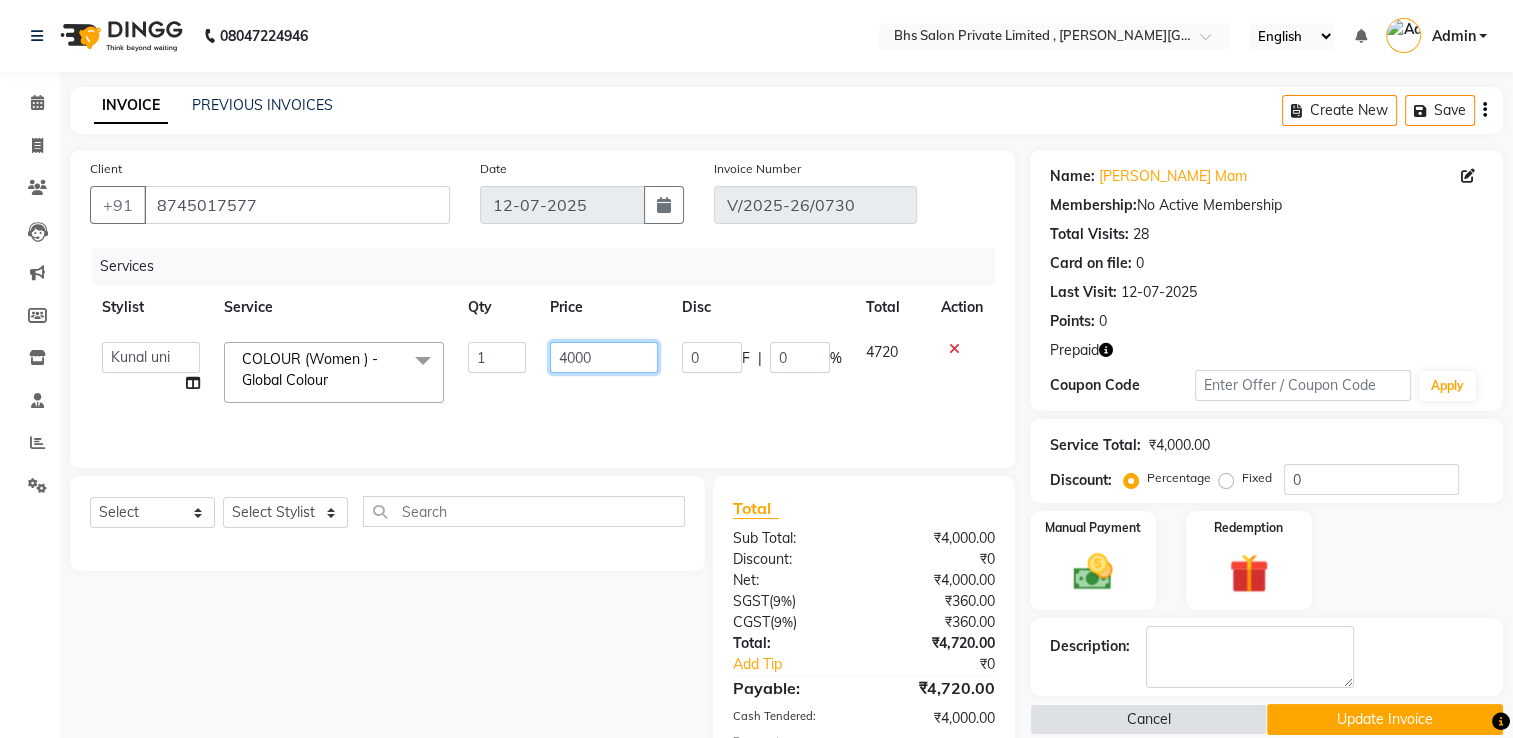 type on "8" 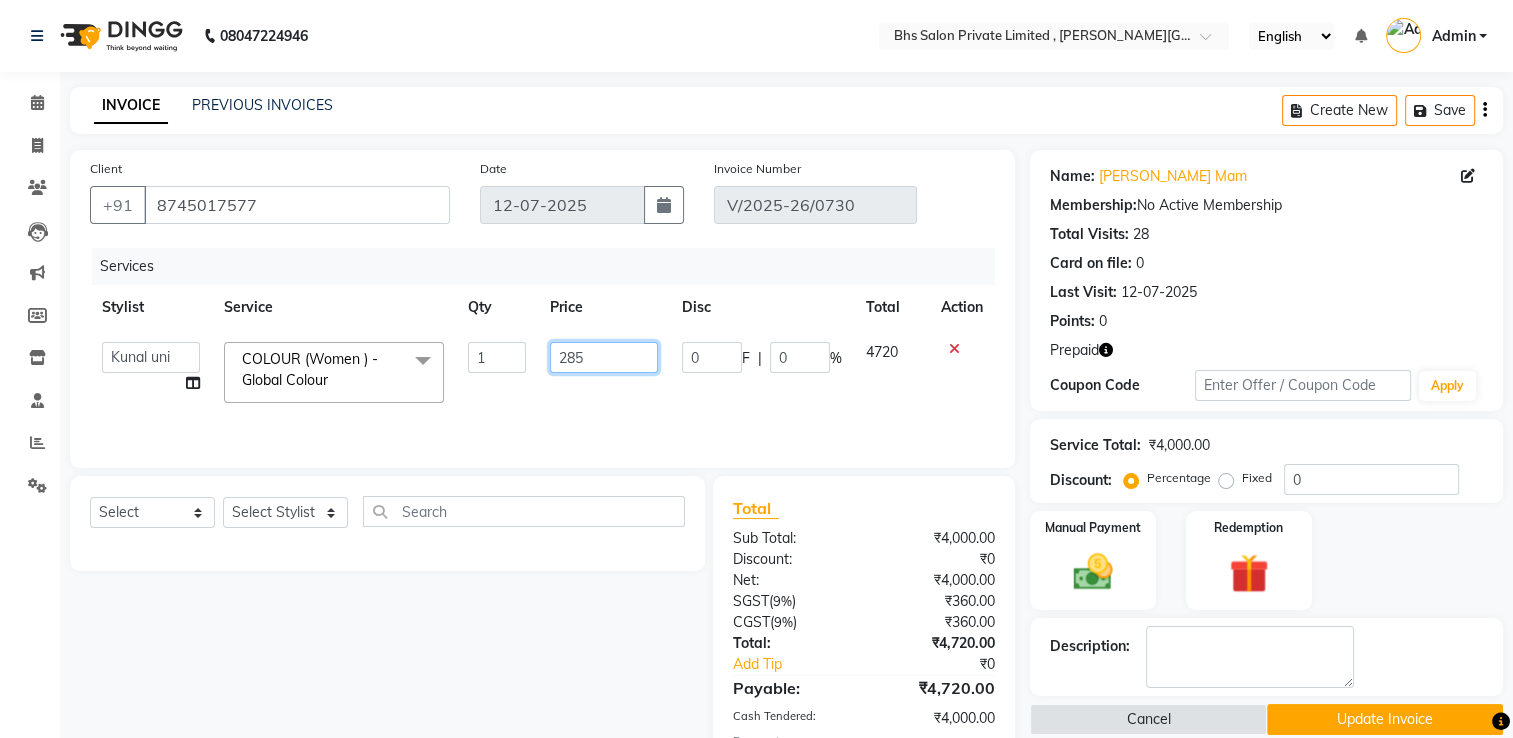 type on "2850" 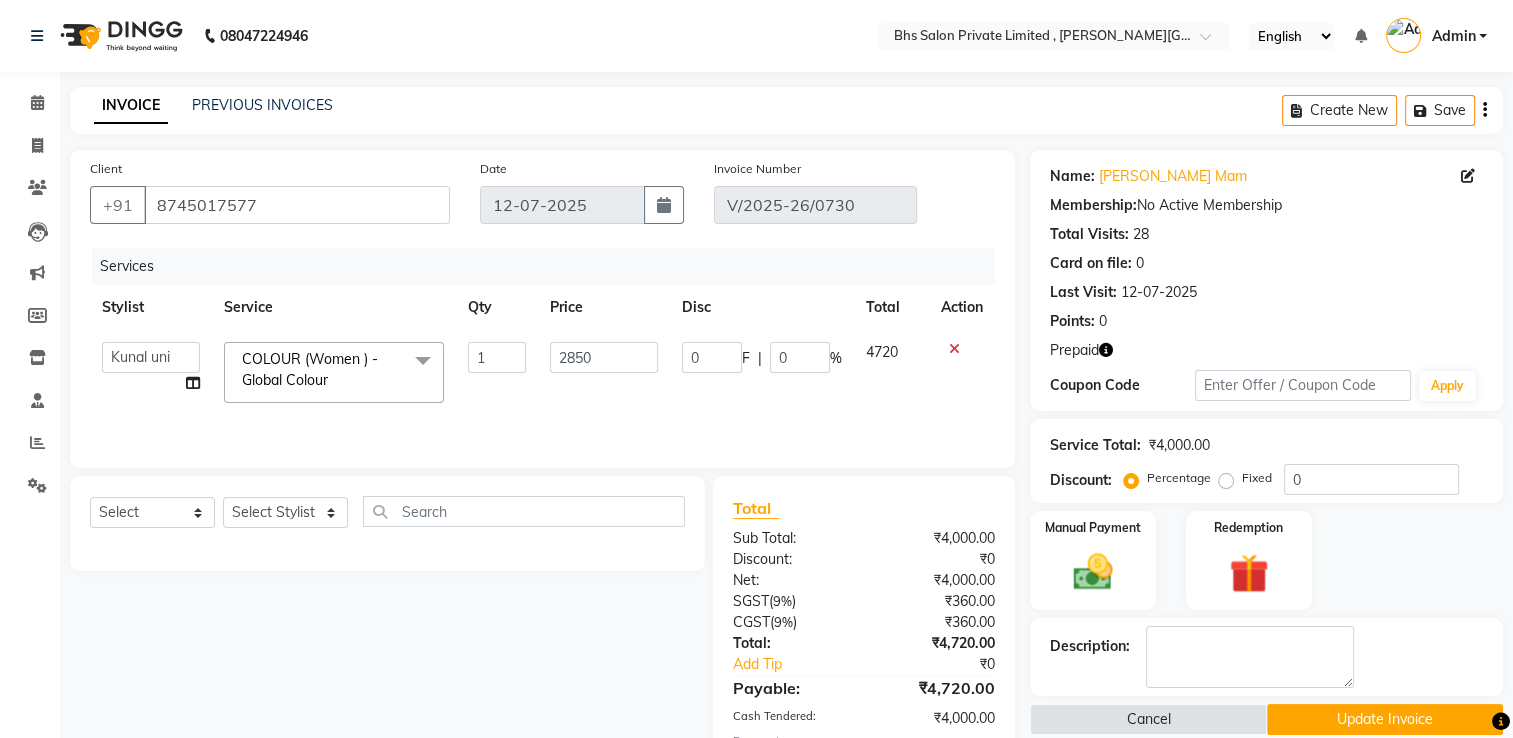 click on "Manual Payment Redemption" 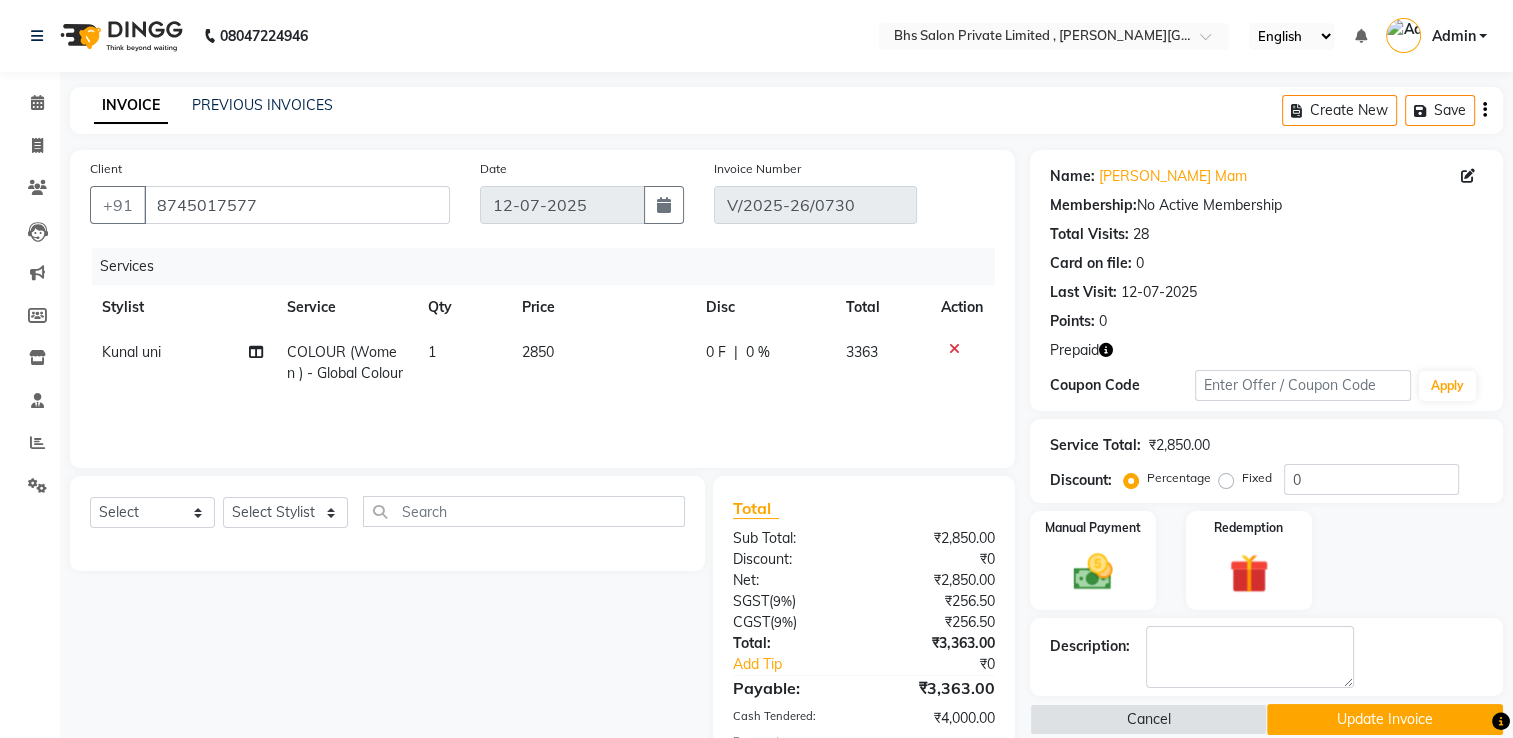 click 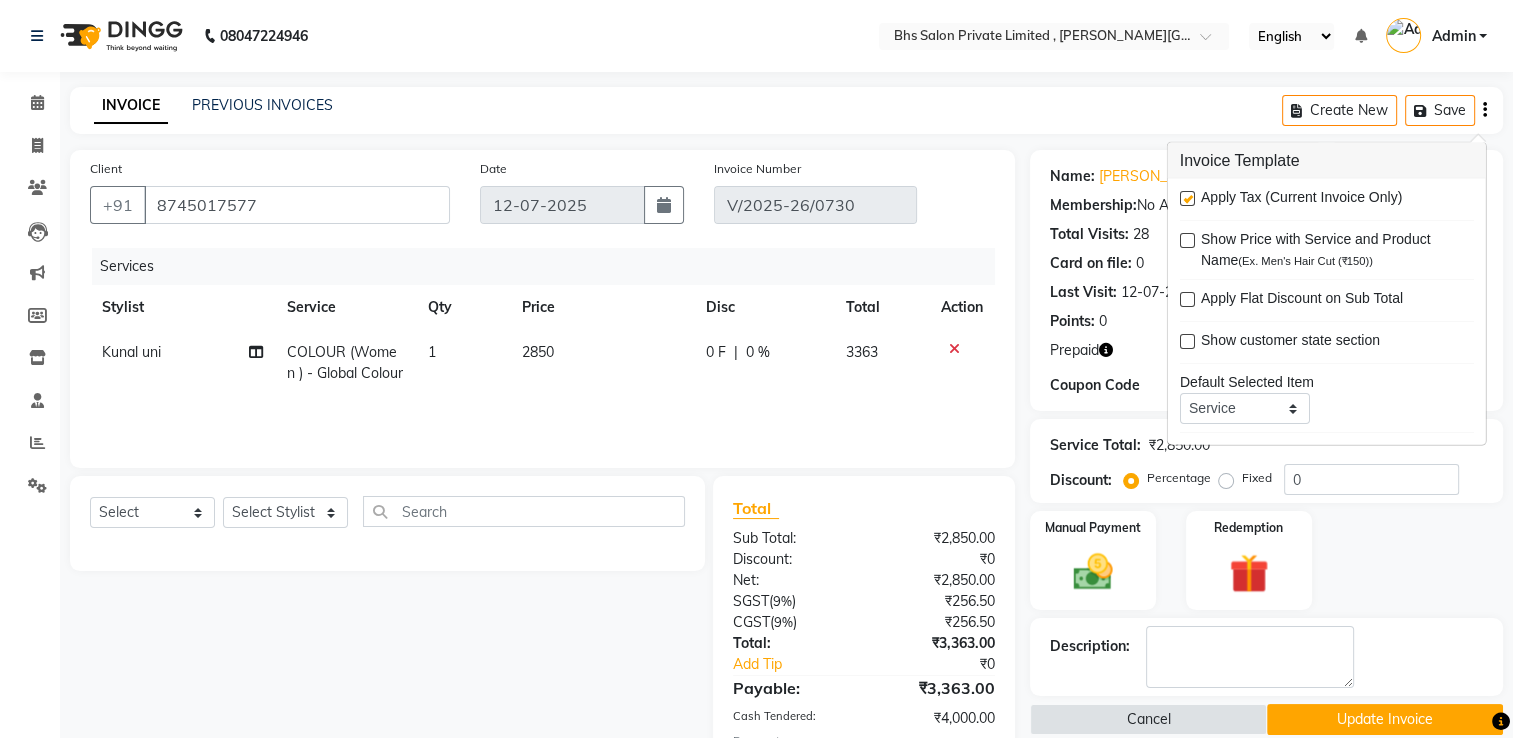 click at bounding box center (1187, 198) 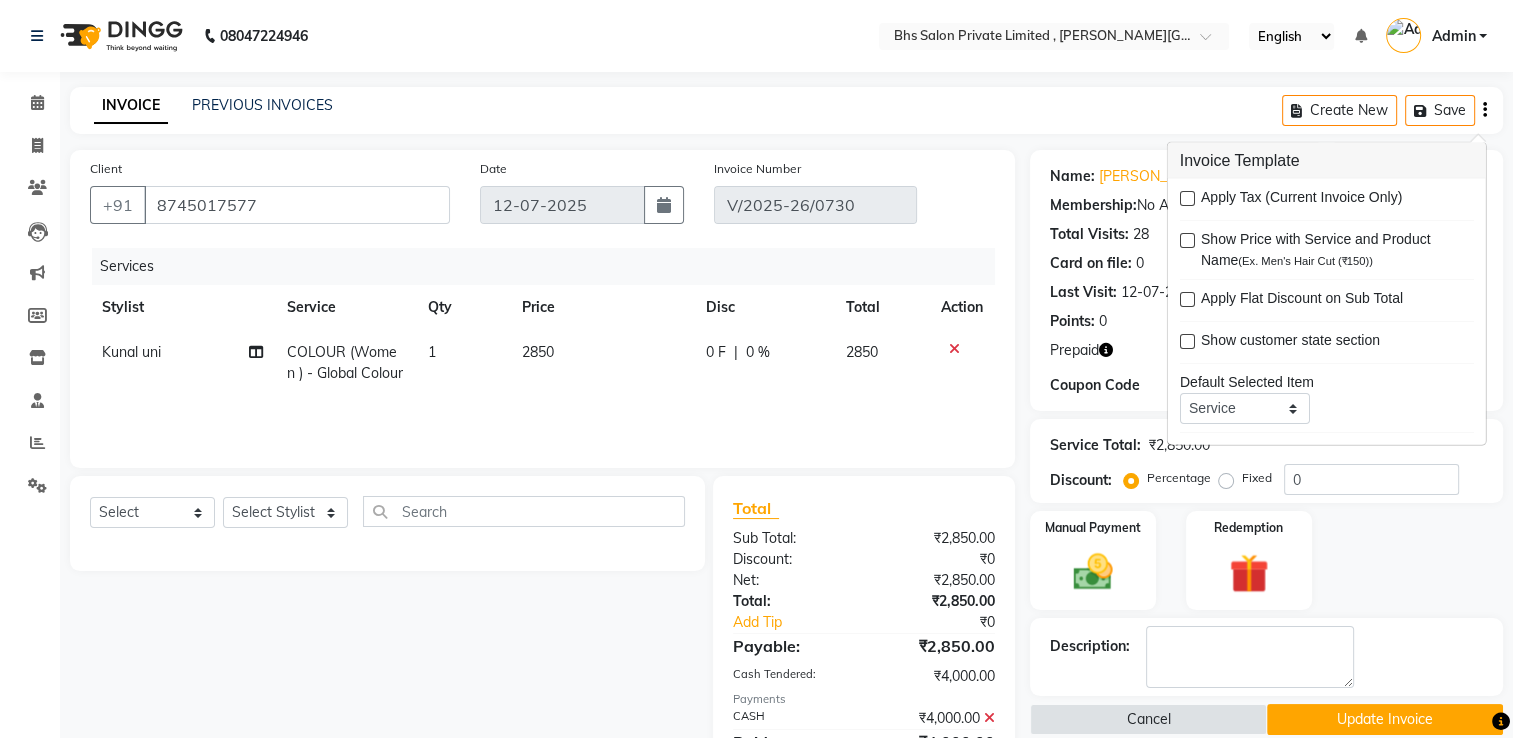 drag, startPoint x: 1494, startPoint y: 291, endPoint x: 1531, endPoint y: 533, distance: 244.81218 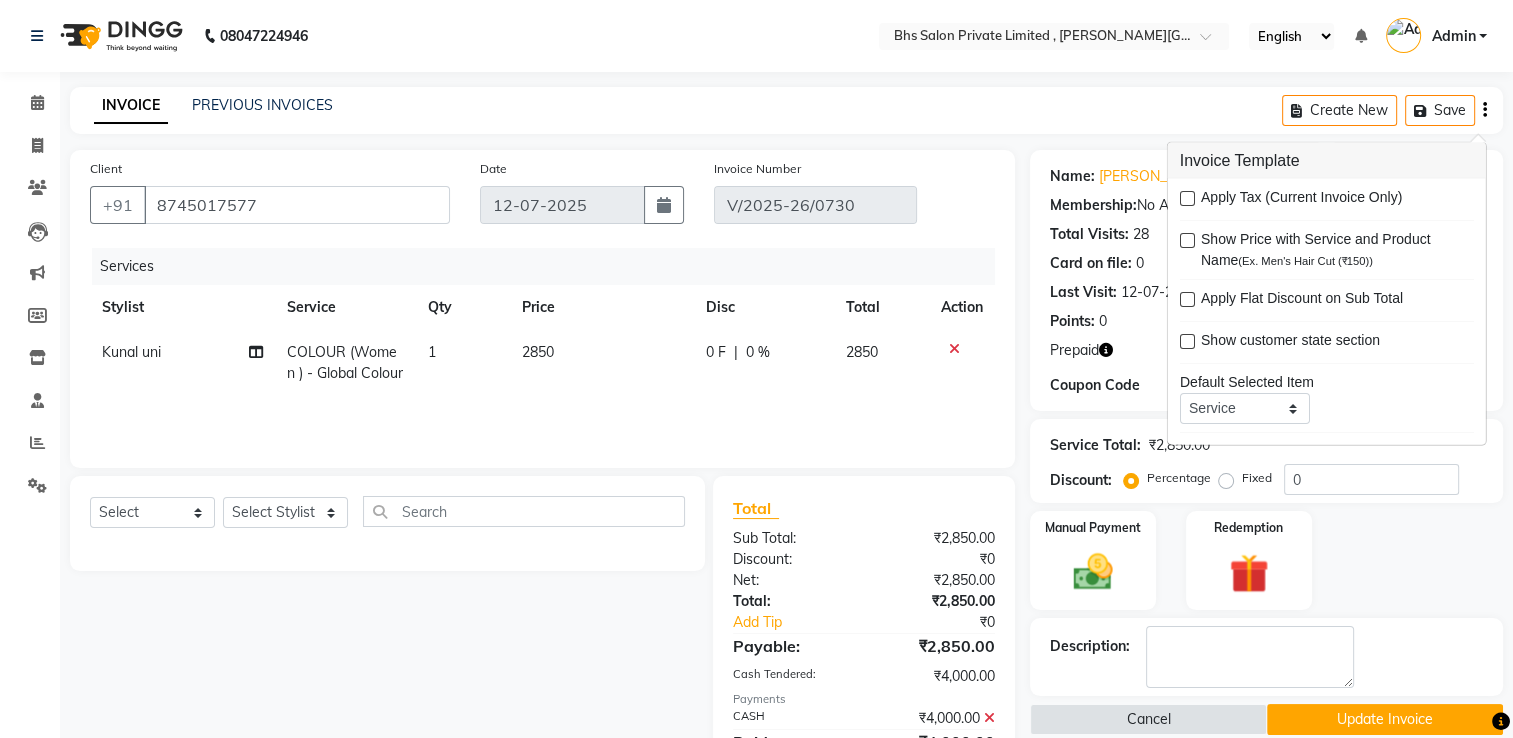 click on "08047224946 Select Location × Bhs Salon Private Limited , [PERSON_NAME][GEOGRAPHIC_DATA], Sector 48, English ENGLISH Español العربية मराठी हिंदी ગુજરાતી தமிழ் 中文 Notifications nothing to show Admin Manage Profile Change Password Sign out  Version:3.15.4  ☀ BHS Salon Private Limited , [PERSON_NAME][GEOGRAPHIC_DATA], Sector 48,  Calendar  Invoice  Clients  Leads   Marketing  Members  Inventory  Staff  Reports  Settings Completed InProgress Upcoming Dropped Tentative Check-In Confirm Bookings Generate Report Segments Page Builder INVOICE PREVIOUS INVOICES Create New   Save  Client [PHONE_NUMBER] Date [DATE] Invoice Number V/2025-26/0730 Services Stylist Service Qty Price Disc Total Action Kunal uni COLOUR  (Women )   -   Global Colour 1 2850 0 F | 0 % 2850 Select  Service  Product  Membership  Package Voucher Prepaid Gift Card  Select Stylist [PERSON_NAME] uni [PERSON_NAME]  [PERSON_NAME] [PERSON_NAME] Total Sub Total: ₹2,850.00 Discount: ₹0 Net: Total:" at bounding box center [756, 369] 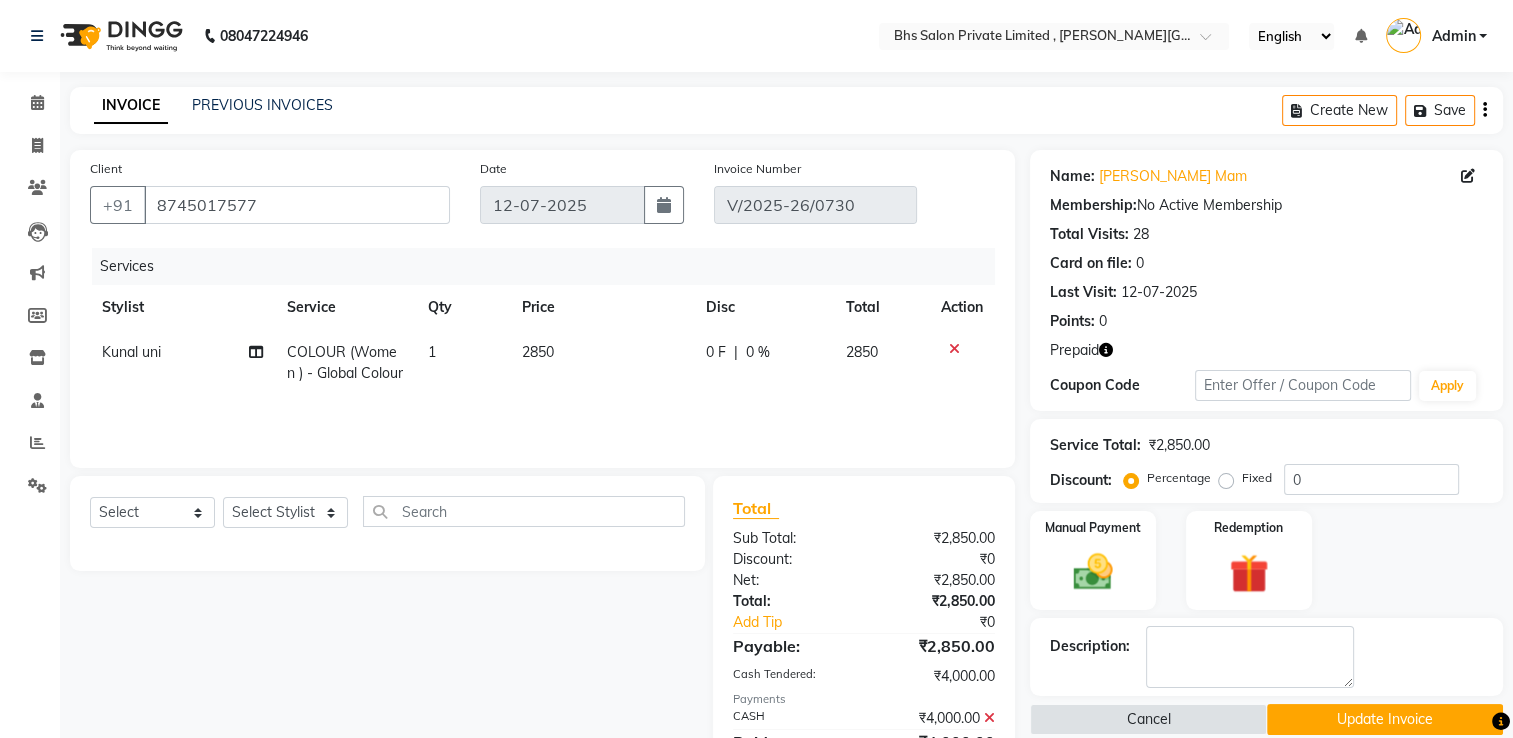 drag, startPoint x: 1531, startPoint y: 533, endPoint x: 1411, endPoint y: 581, distance: 129.24396 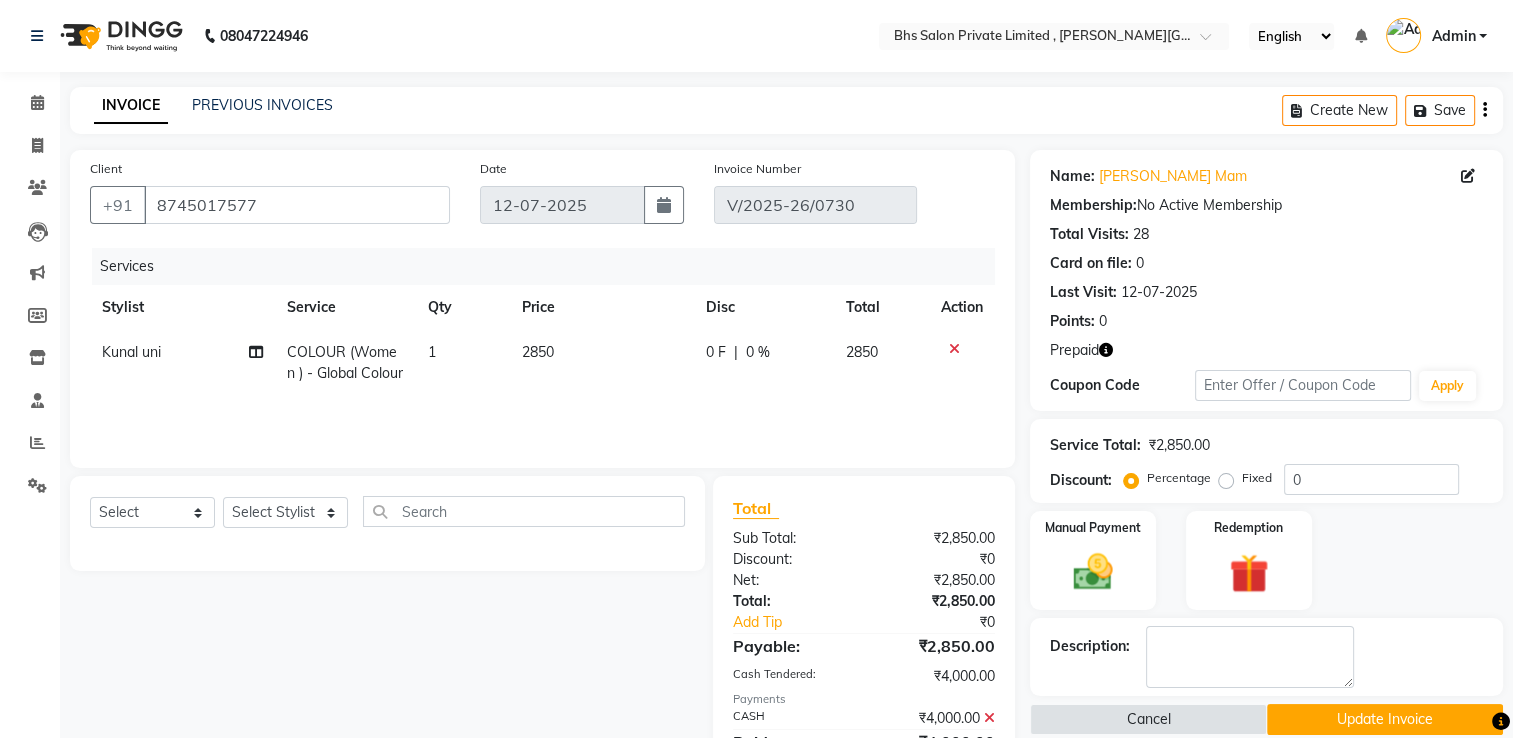click on "Manual Payment Redemption" 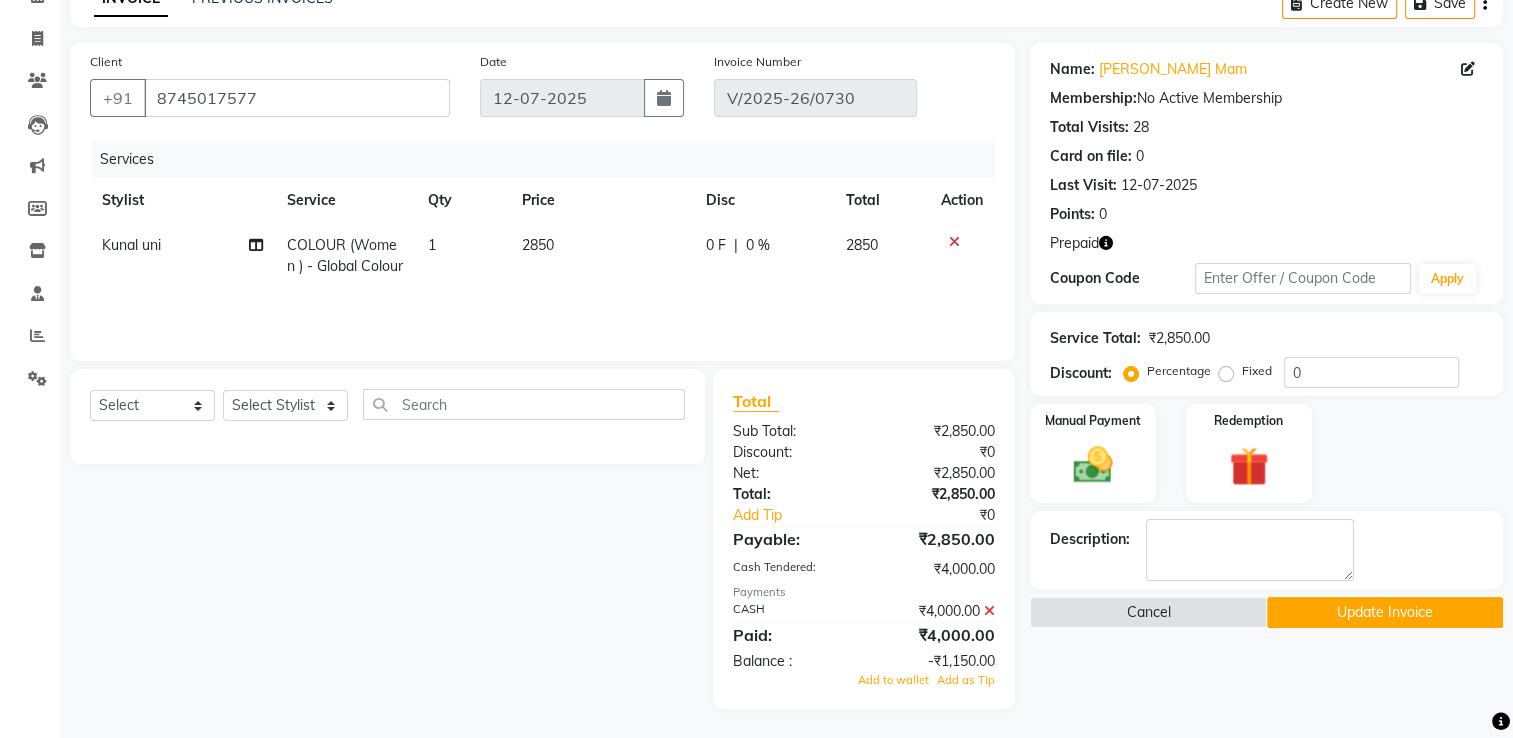scroll, scrollTop: 108, scrollLeft: 0, axis: vertical 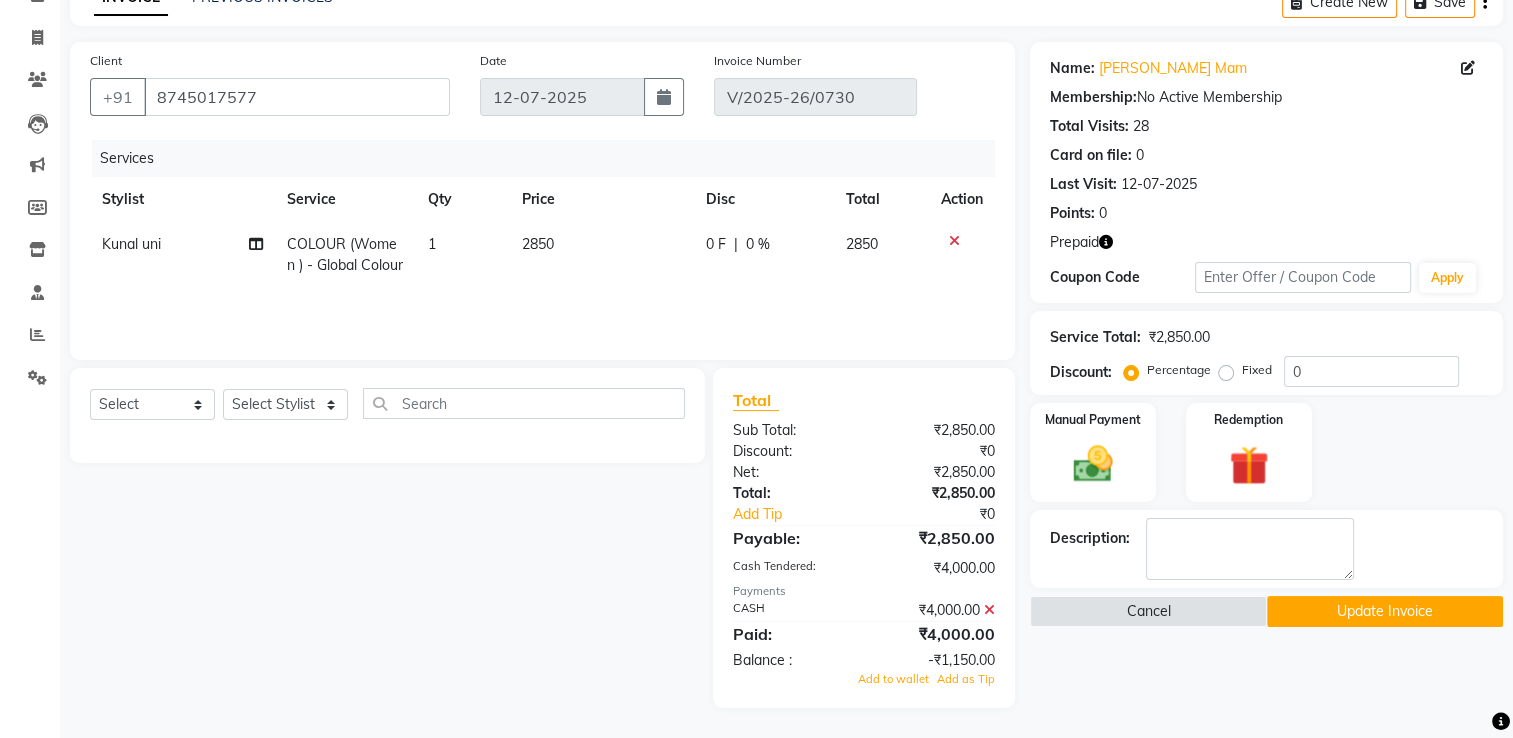 click 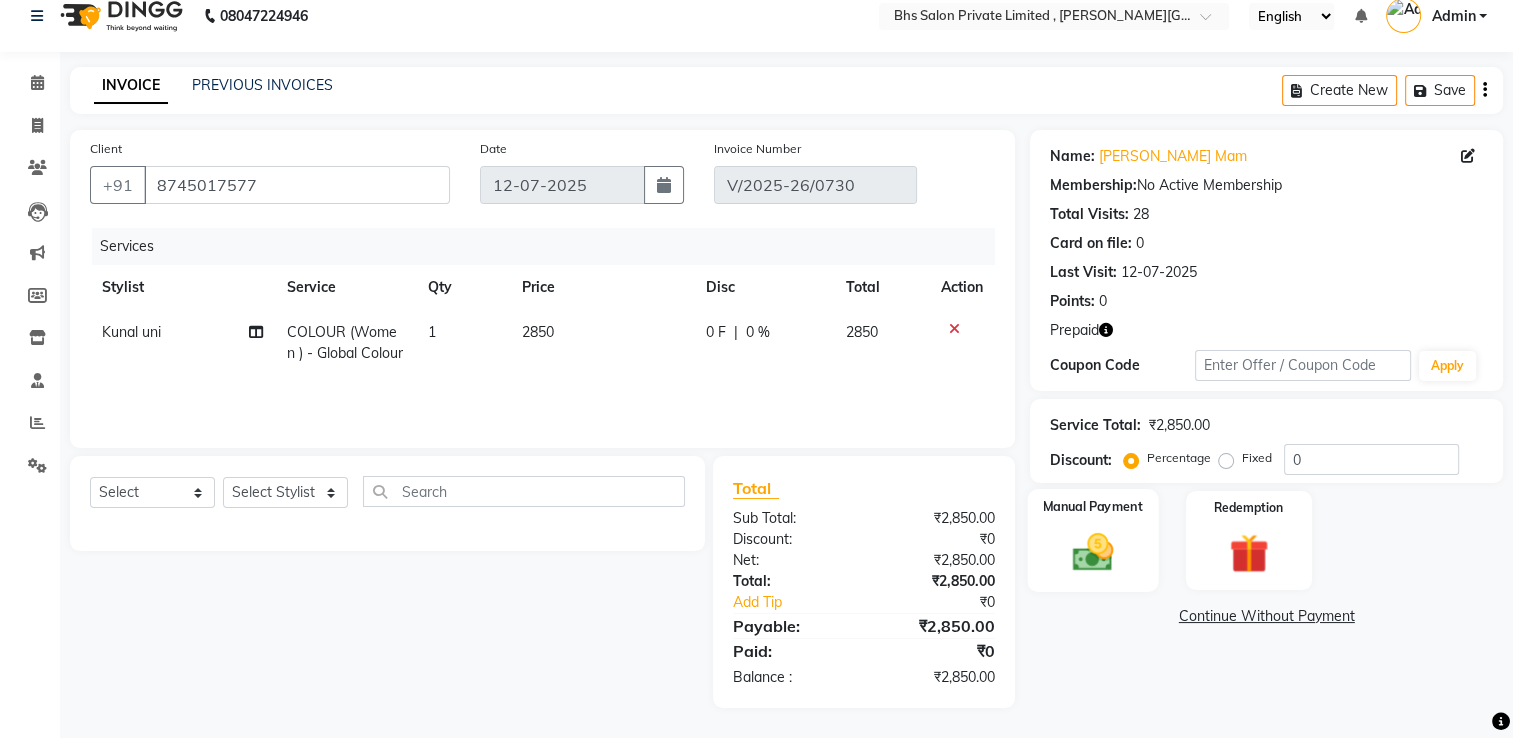 click on "Manual Payment" 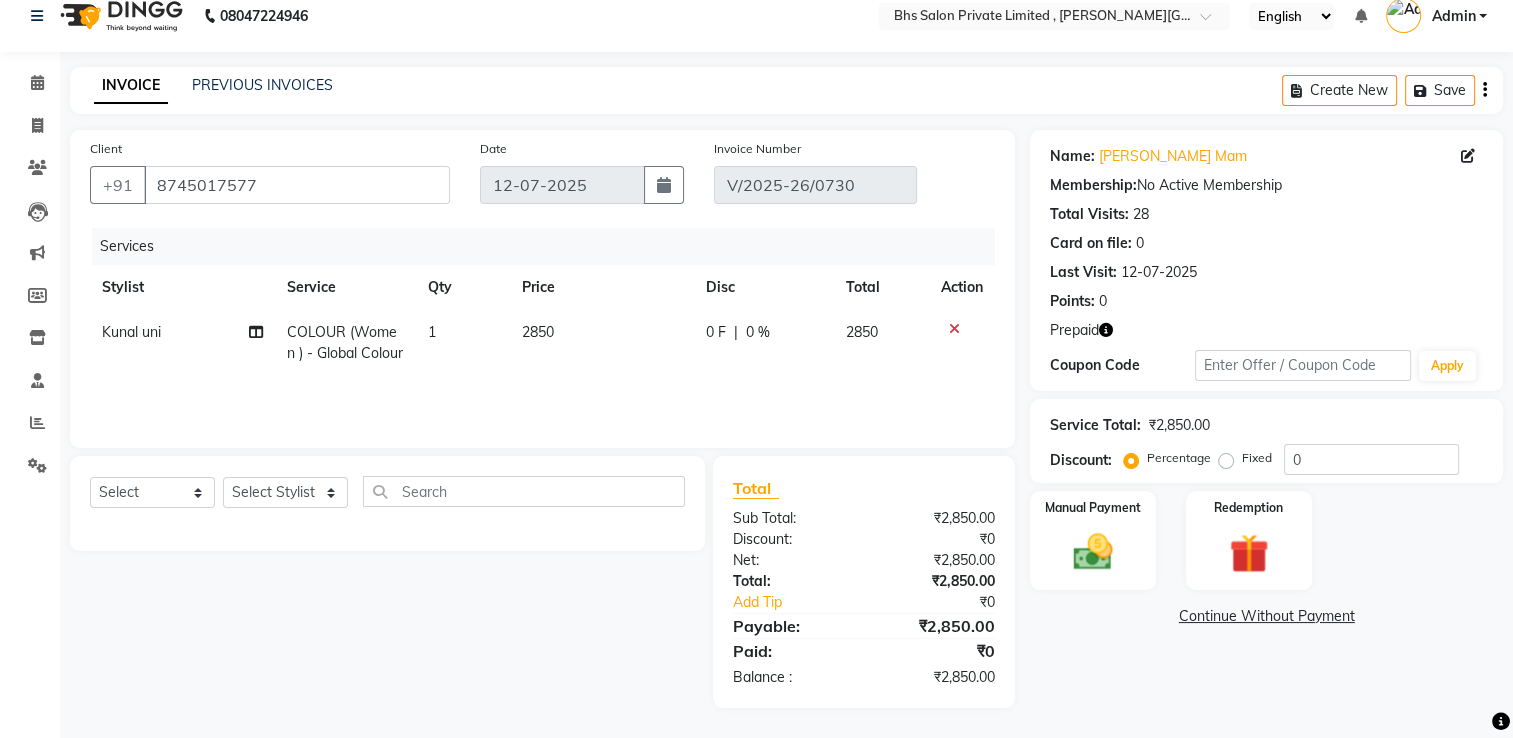 scroll, scrollTop: 70, scrollLeft: 0, axis: vertical 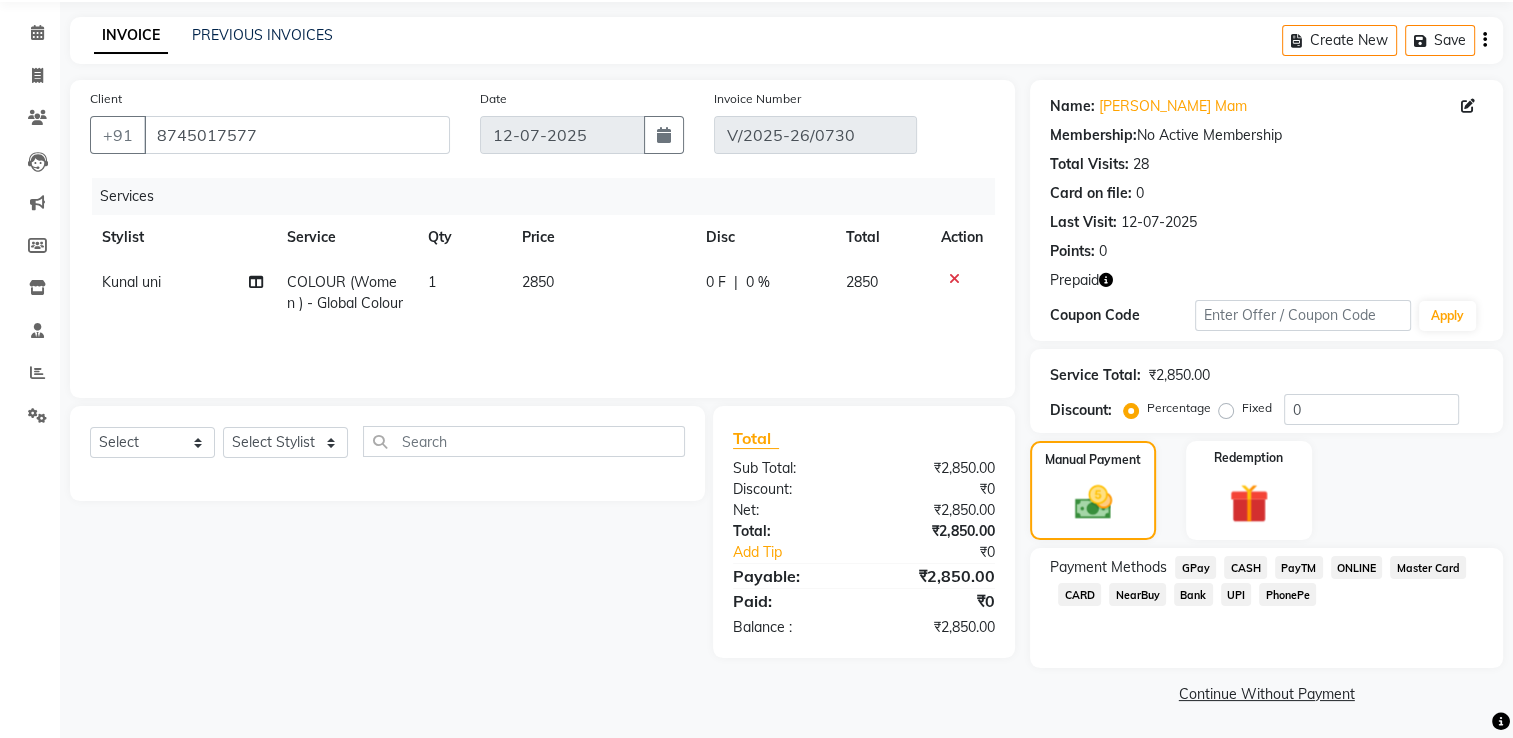 click on "PayTM" 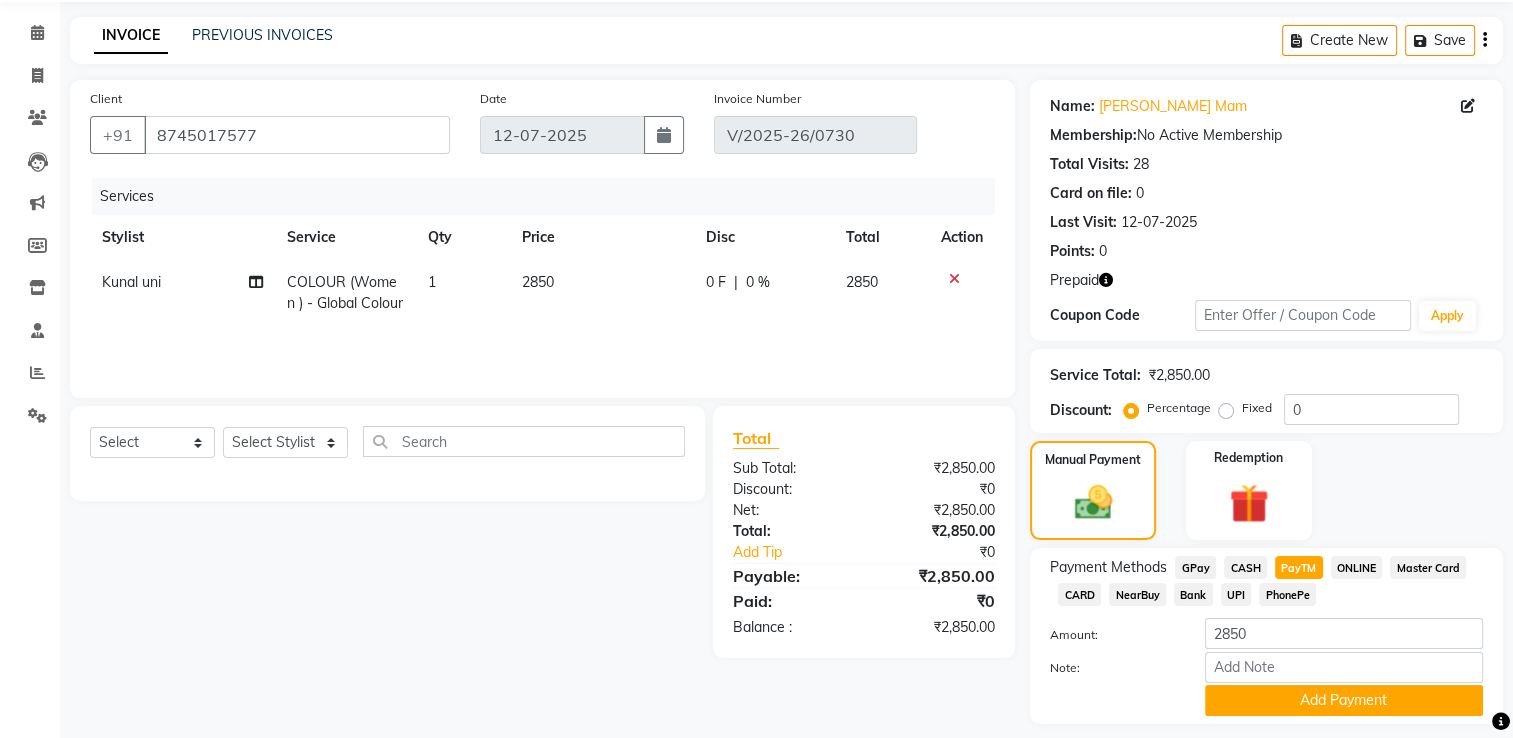 scroll, scrollTop: 108, scrollLeft: 0, axis: vertical 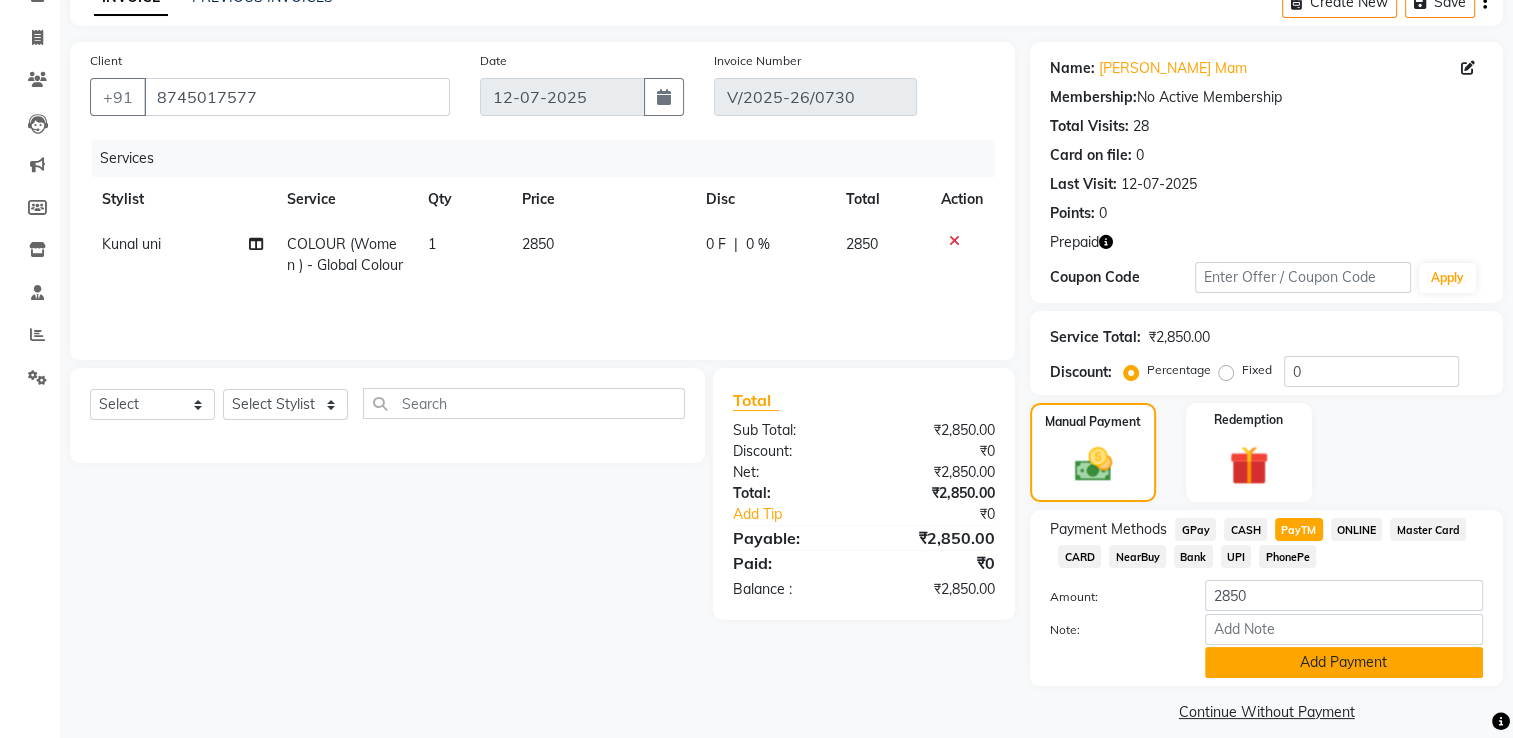 click on "Add Payment" 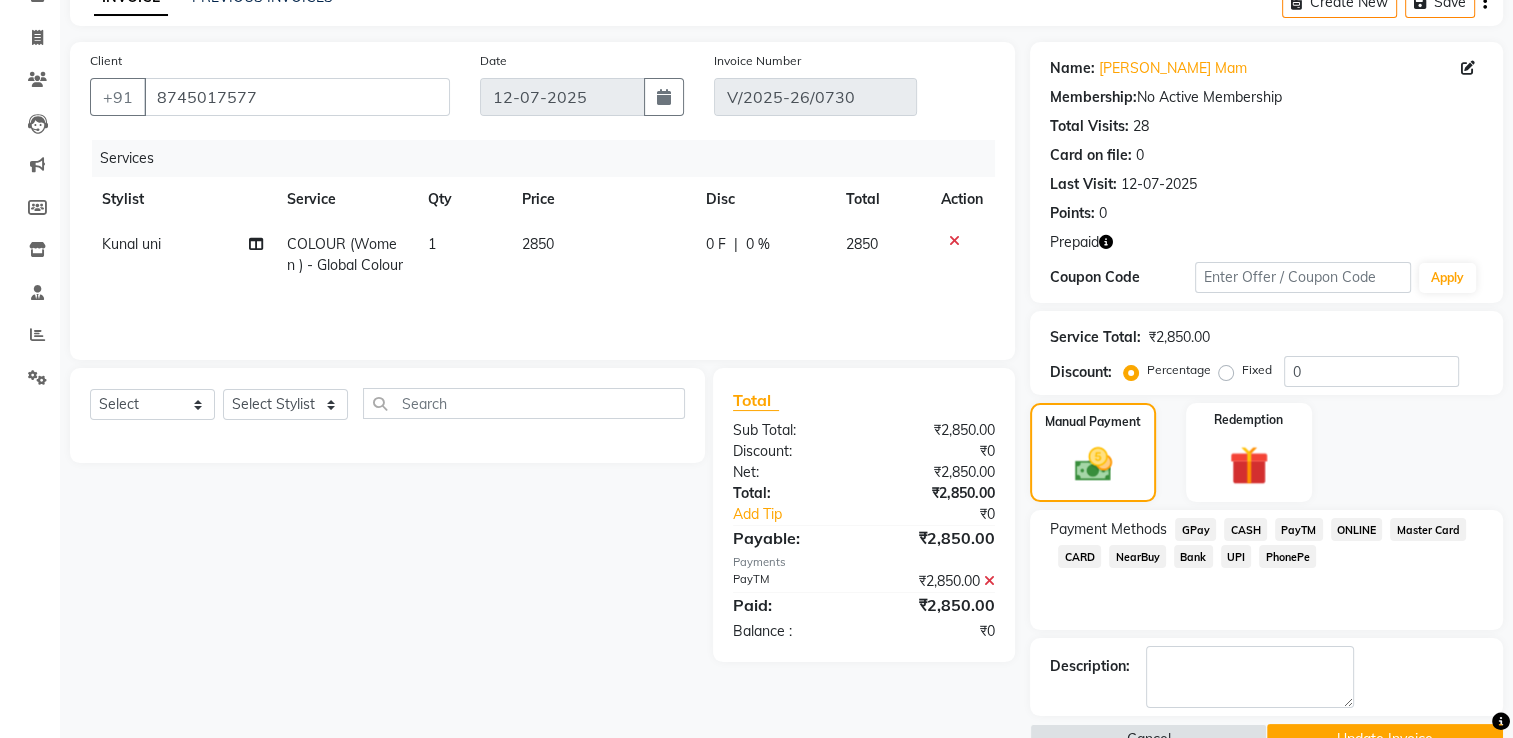 click on "Update Invoice" 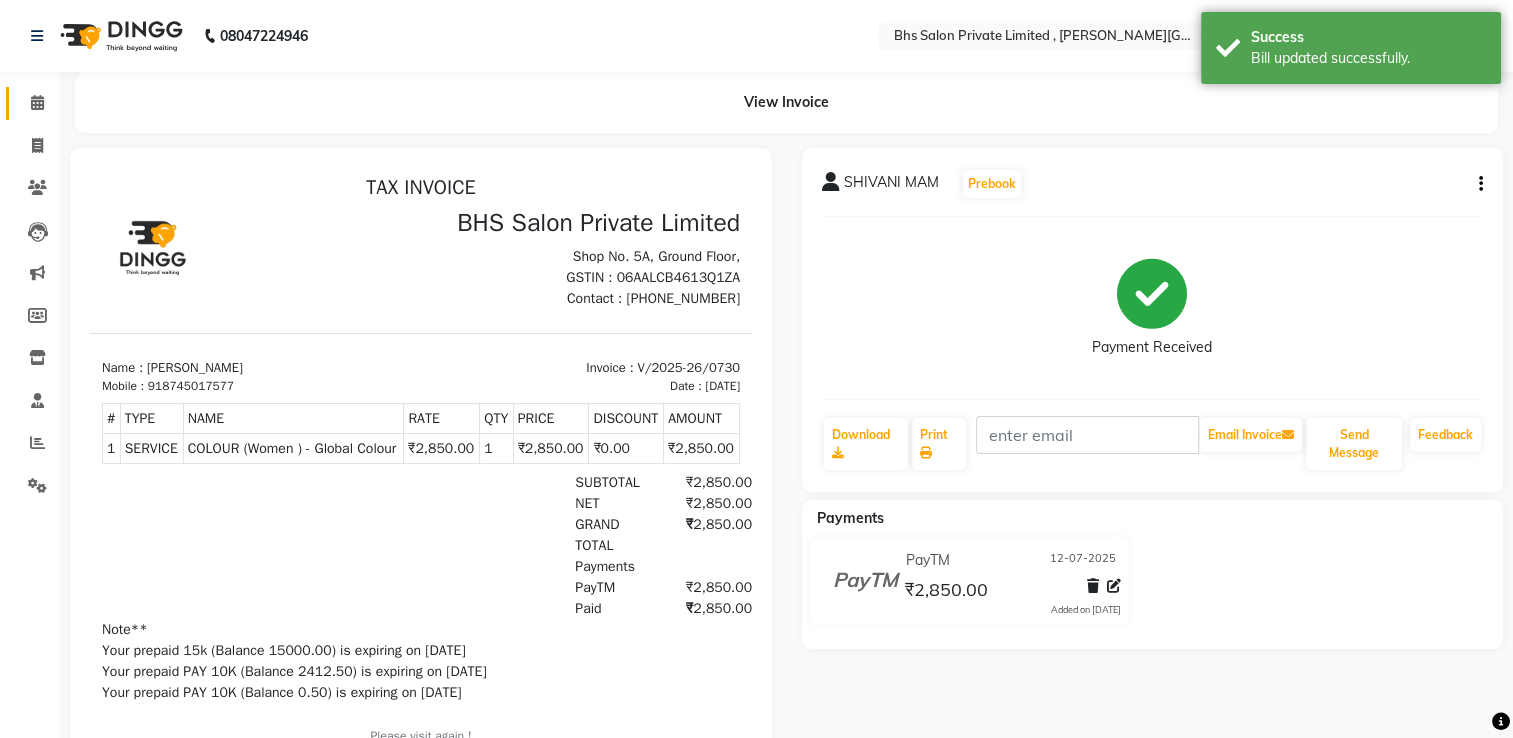 scroll, scrollTop: 0, scrollLeft: 0, axis: both 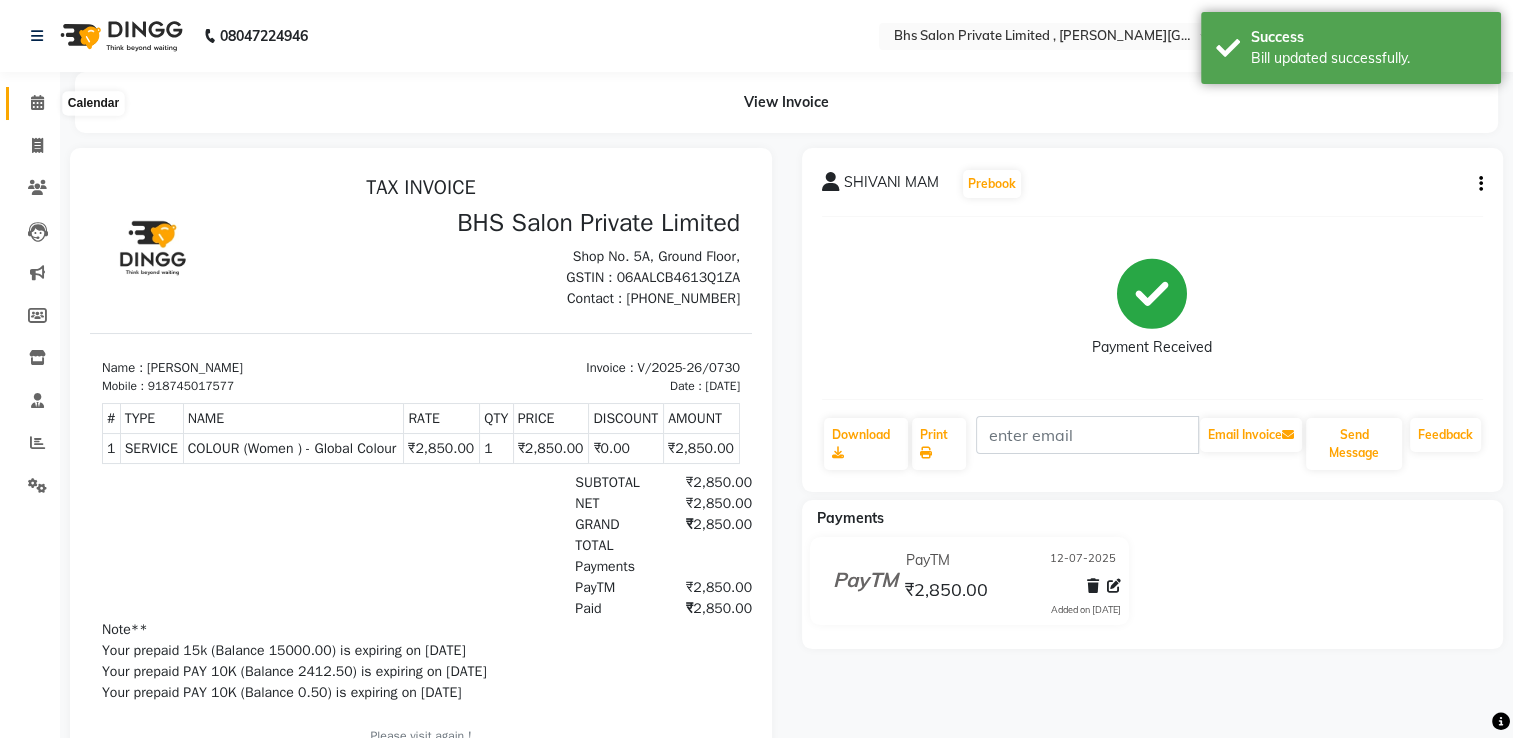 click 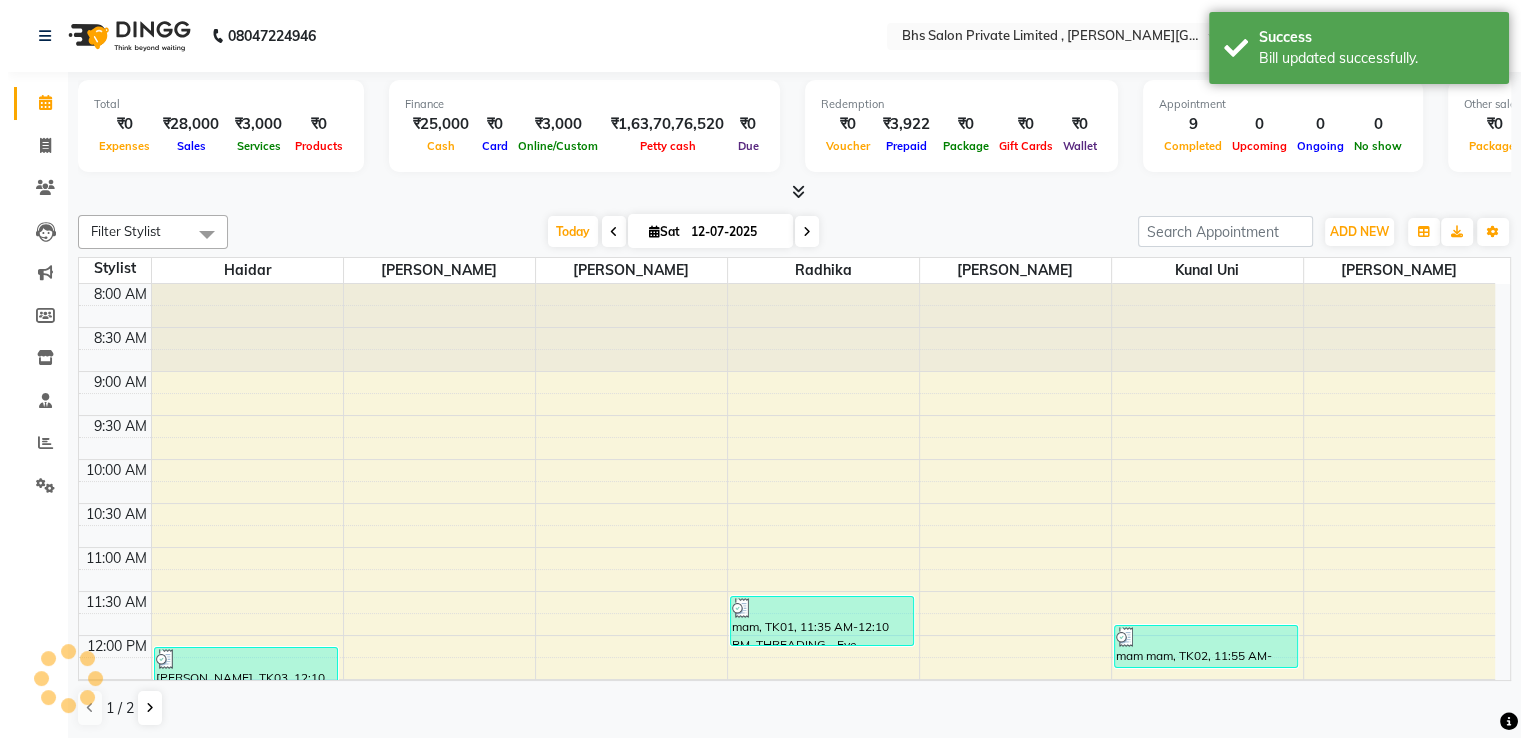 scroll, scrollTop: 0, scrollLeft: 0, axis: both 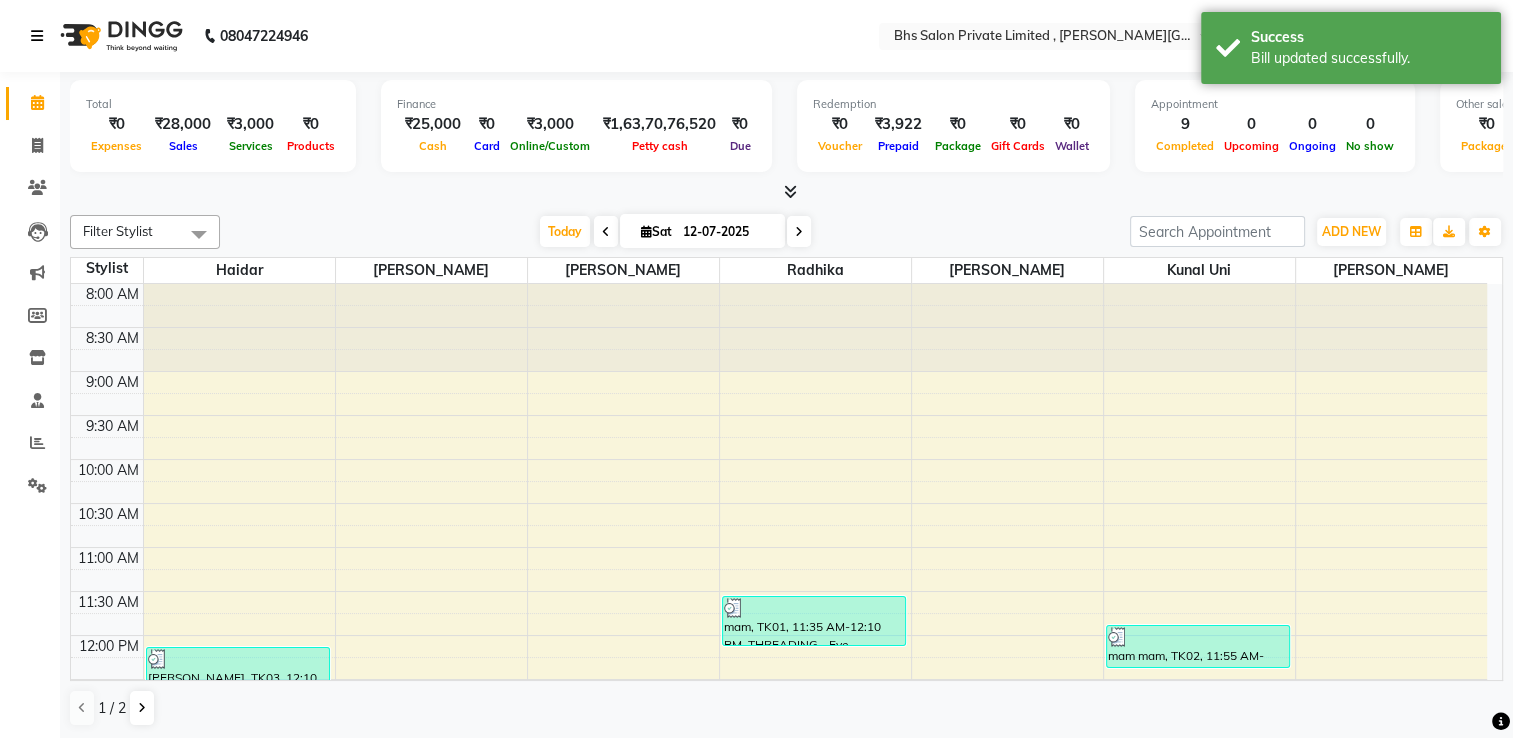 click at bounding box center [37, 36] 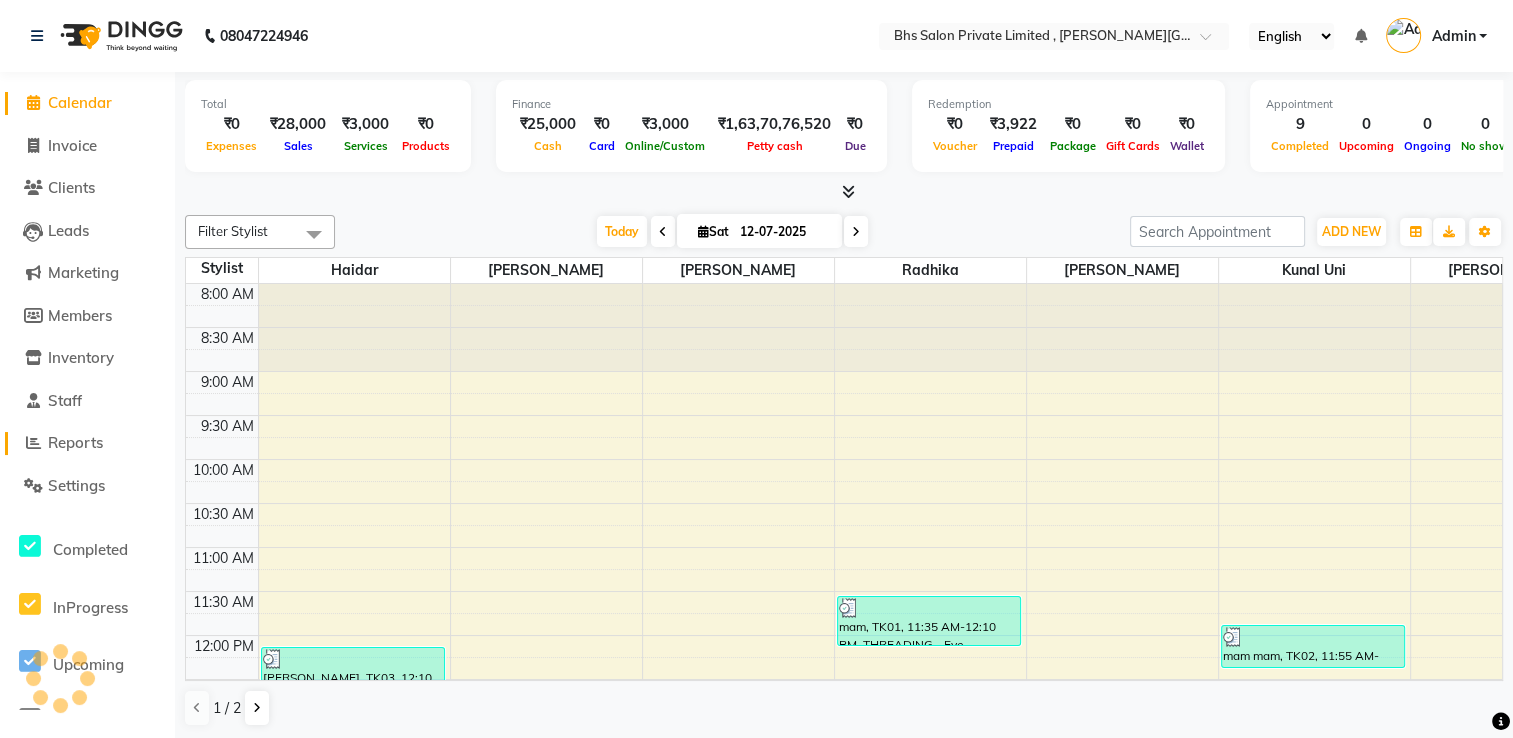 click on "Reports" 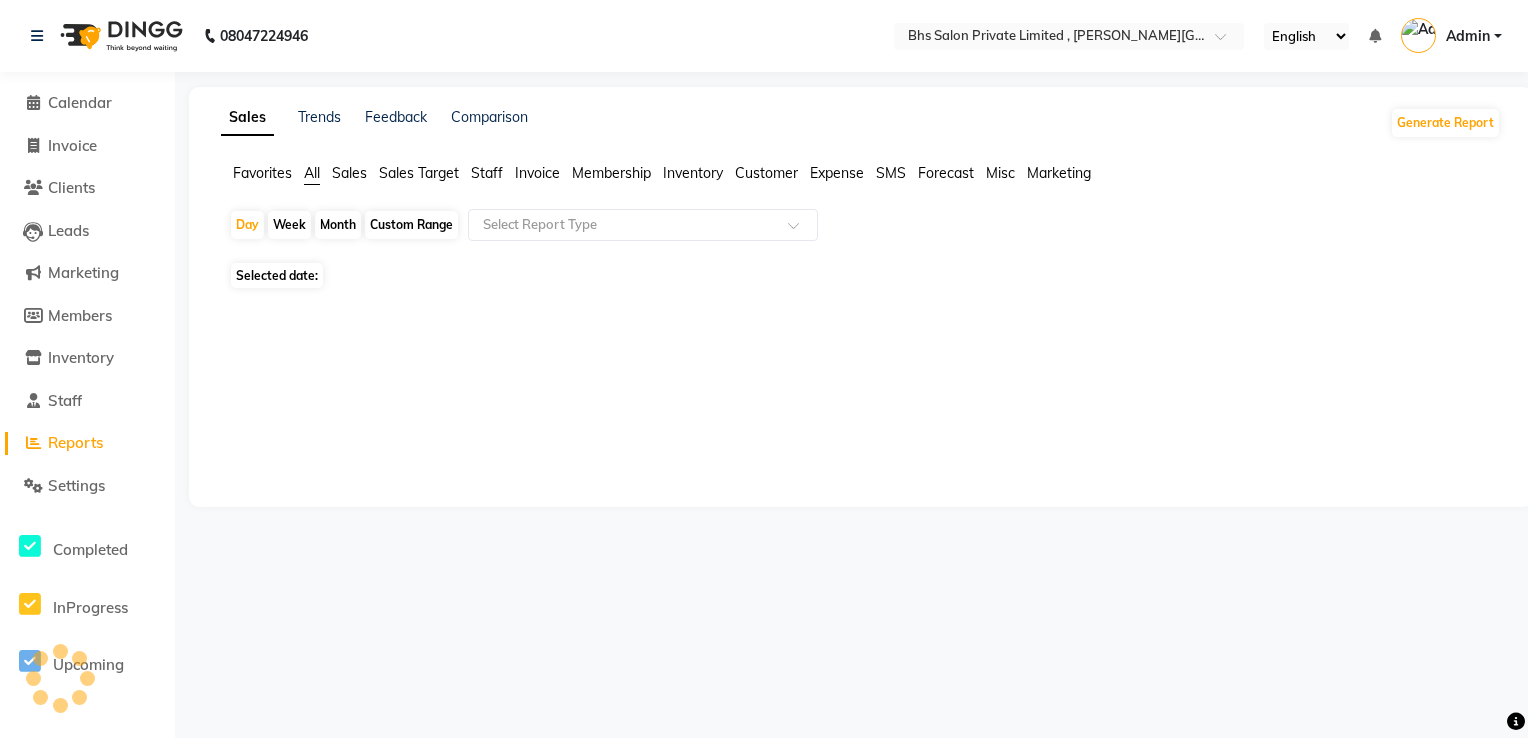 click on "Month" 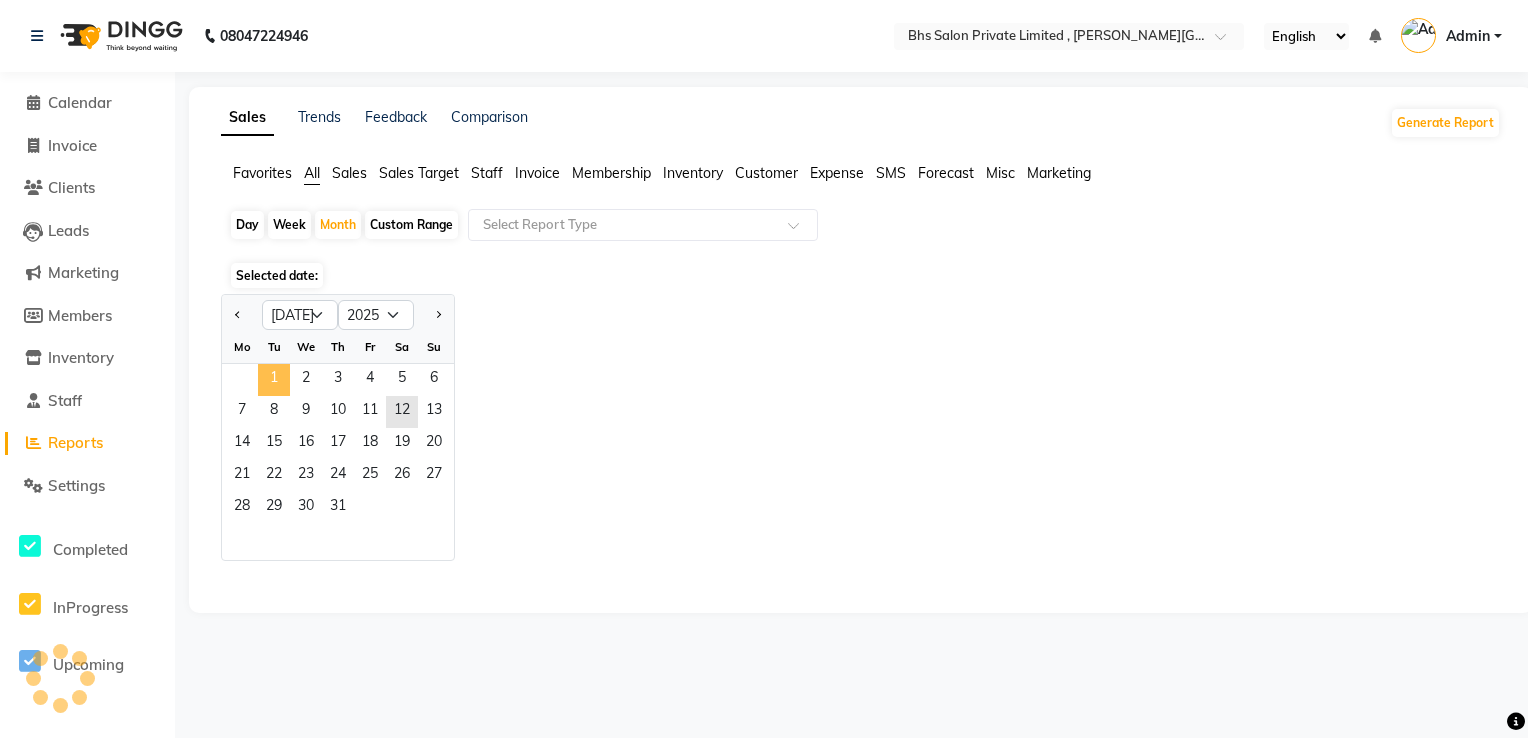 click on "1" 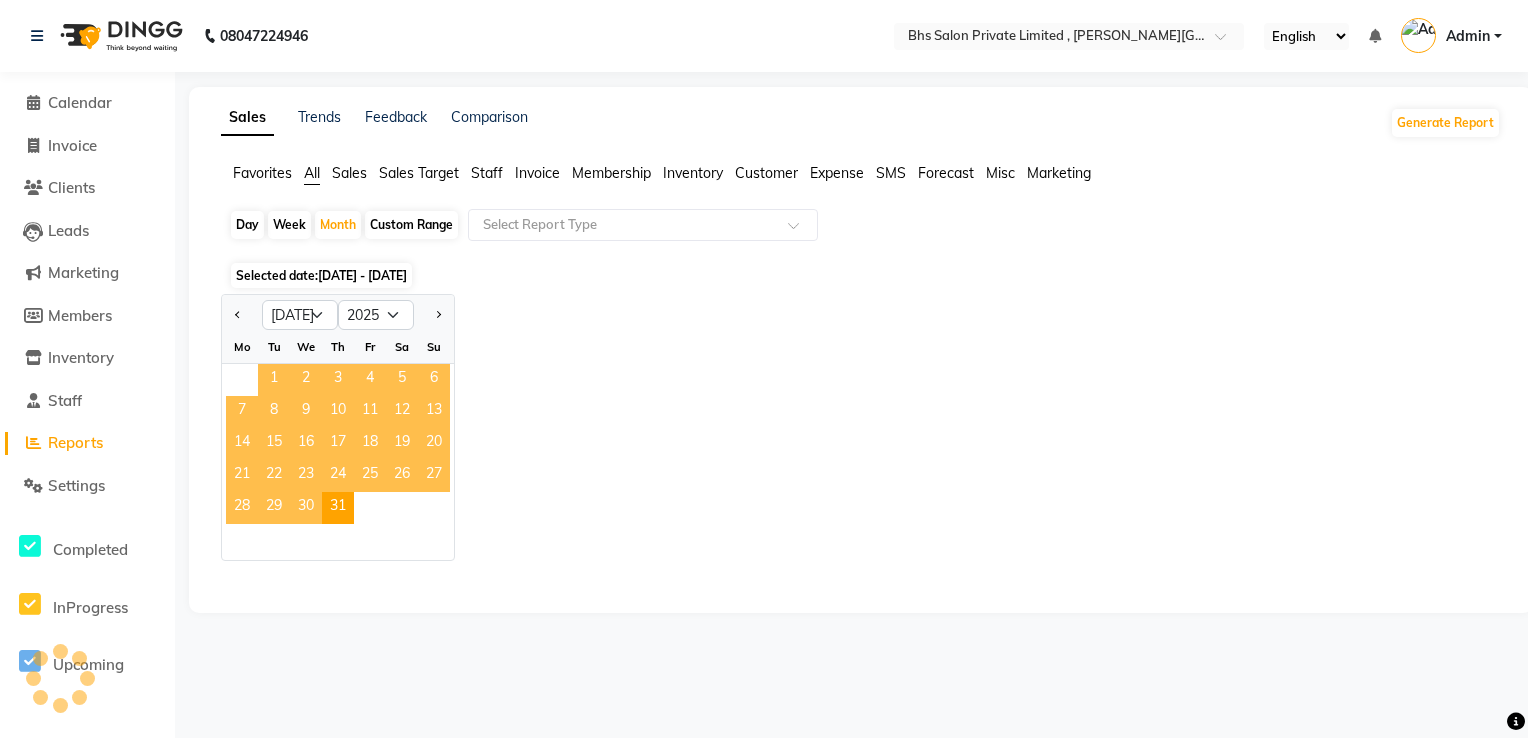 click on "1" 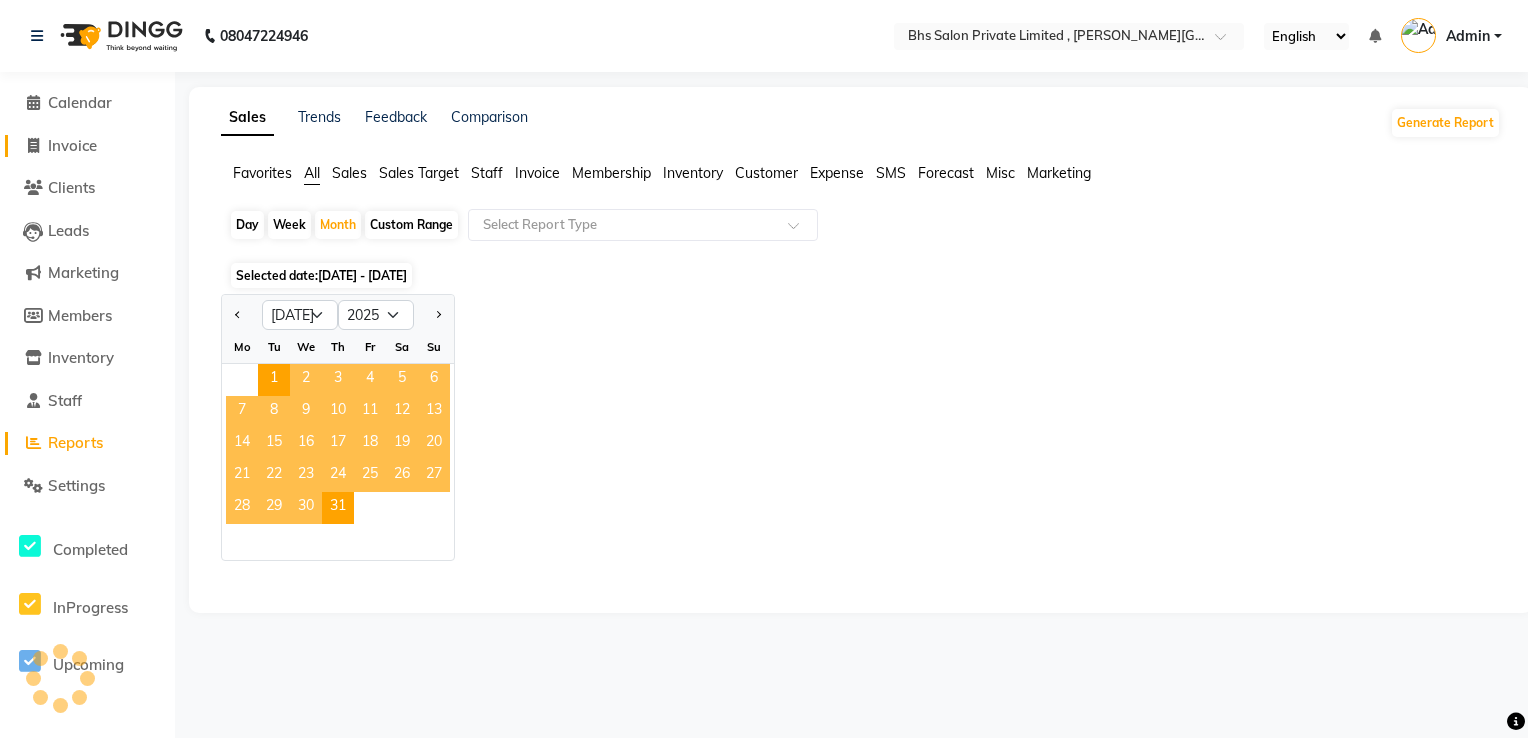 click on "Invoice" 